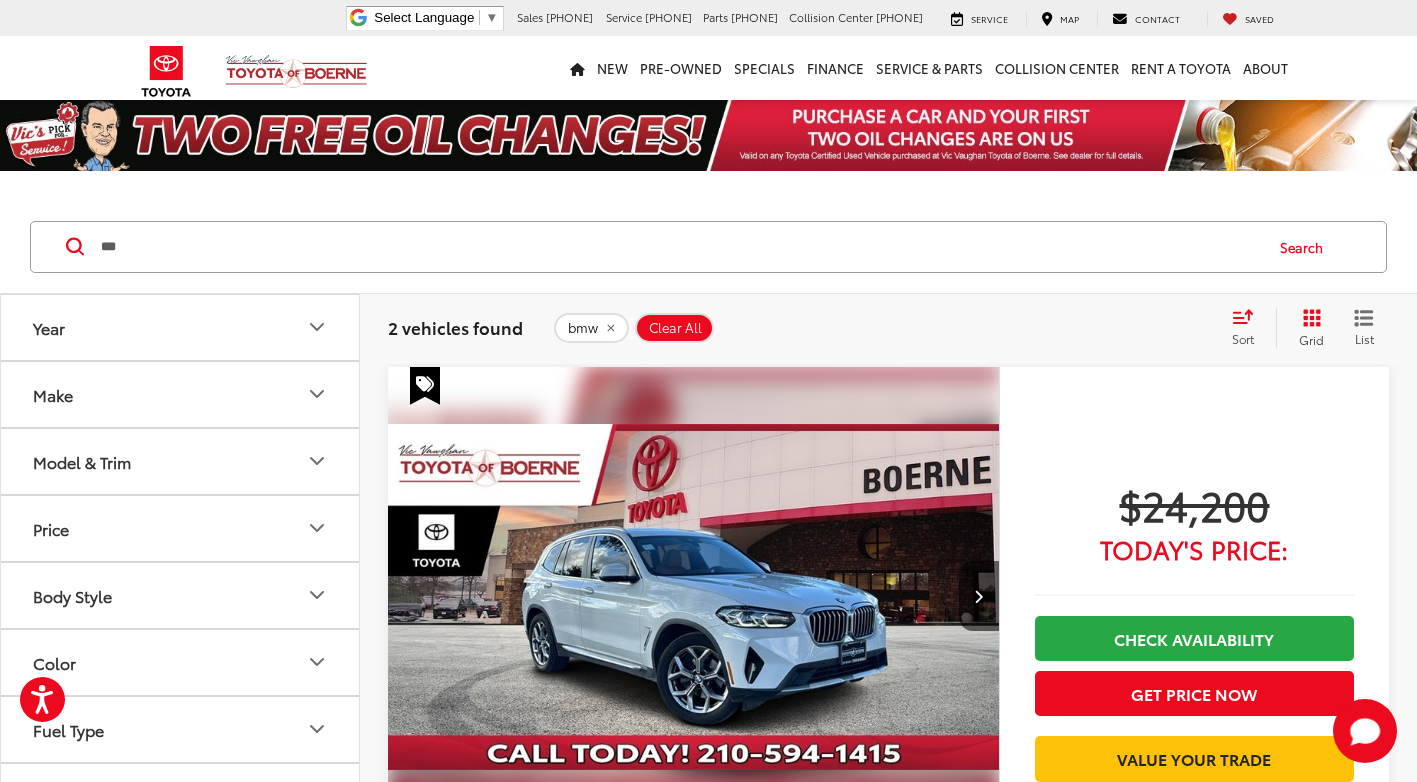 scroll, scrollTop: 138, scrollLeft: 0, axis: vertical 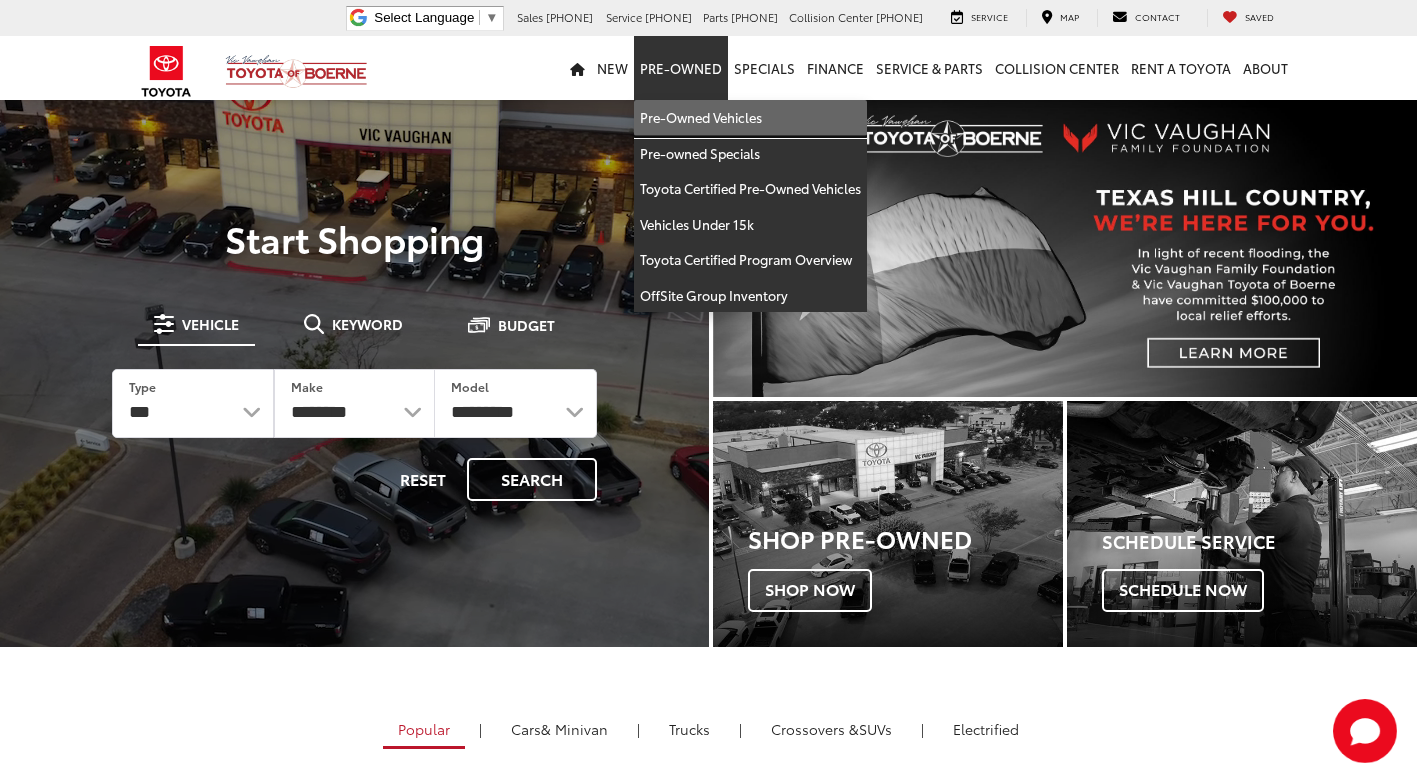 click on "Pre-Owned Vehicles" at bounding box center (750, 118) 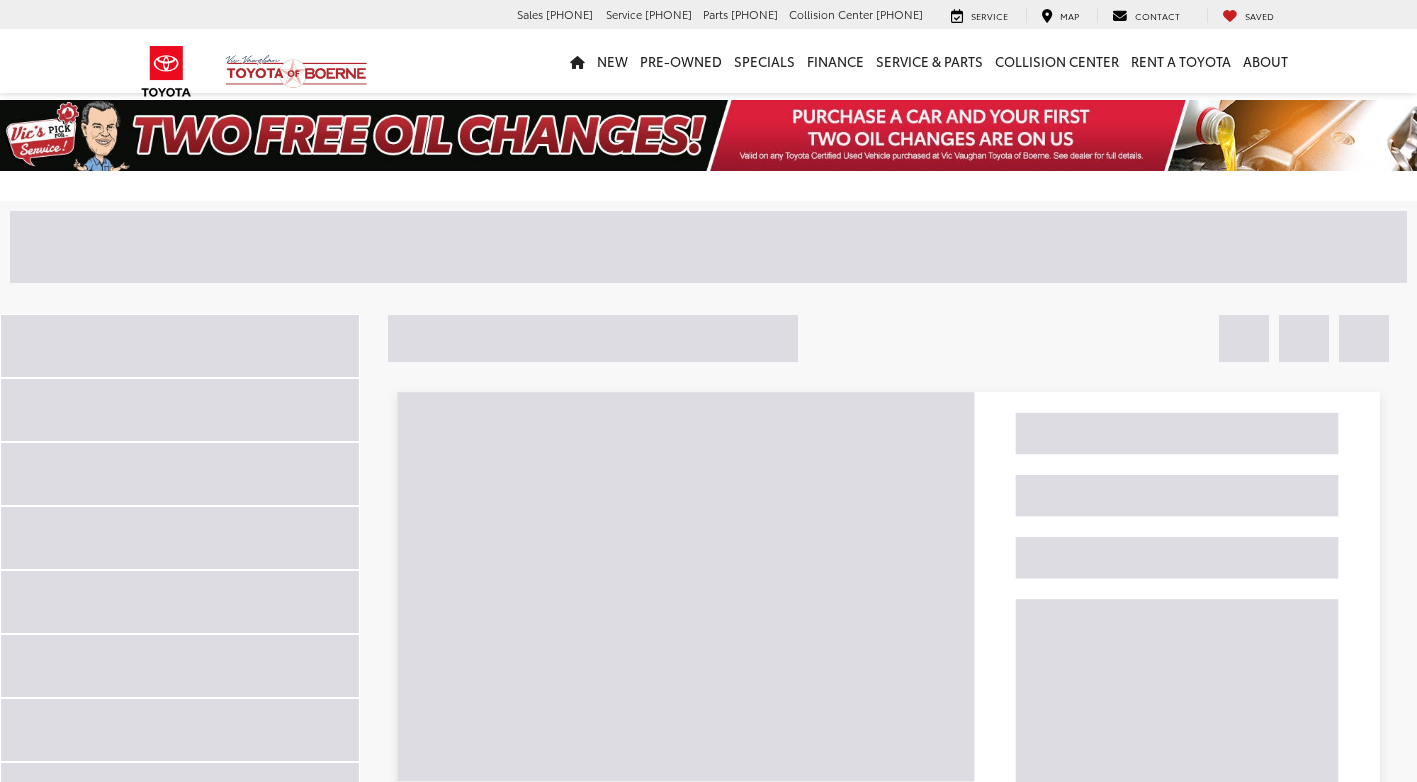 scroll, scrollTop: 0, scrollLeft: 0, axis: both 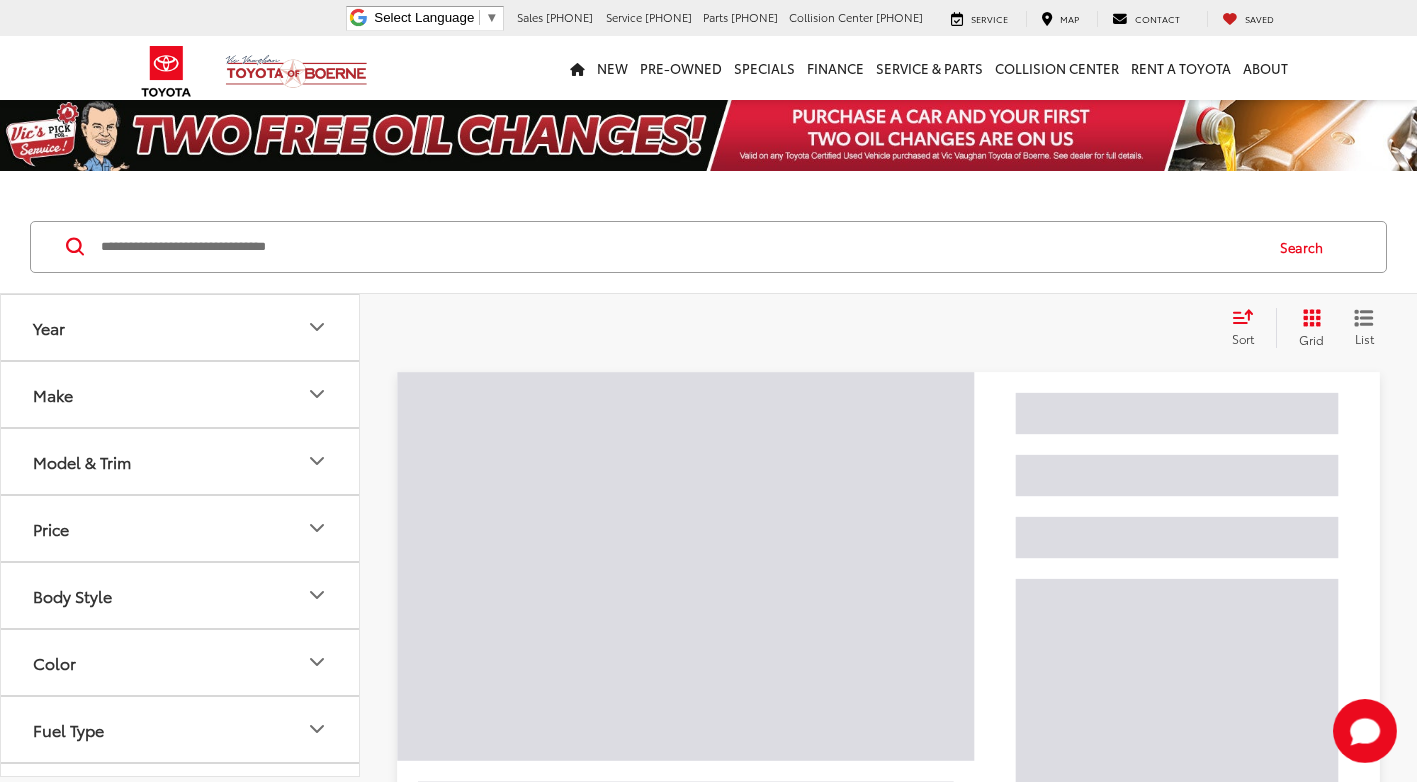 click at bounding box center (680, 247) 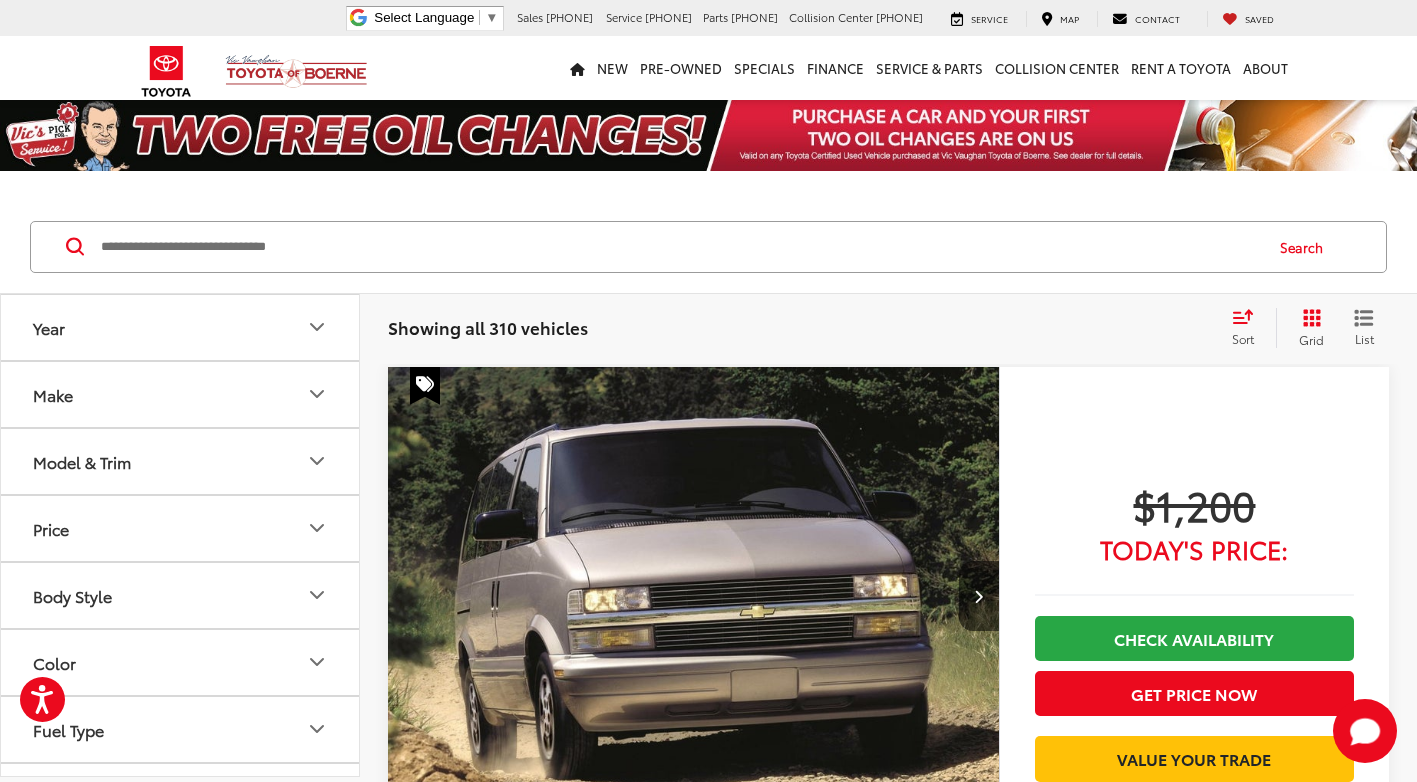 paste on "******" 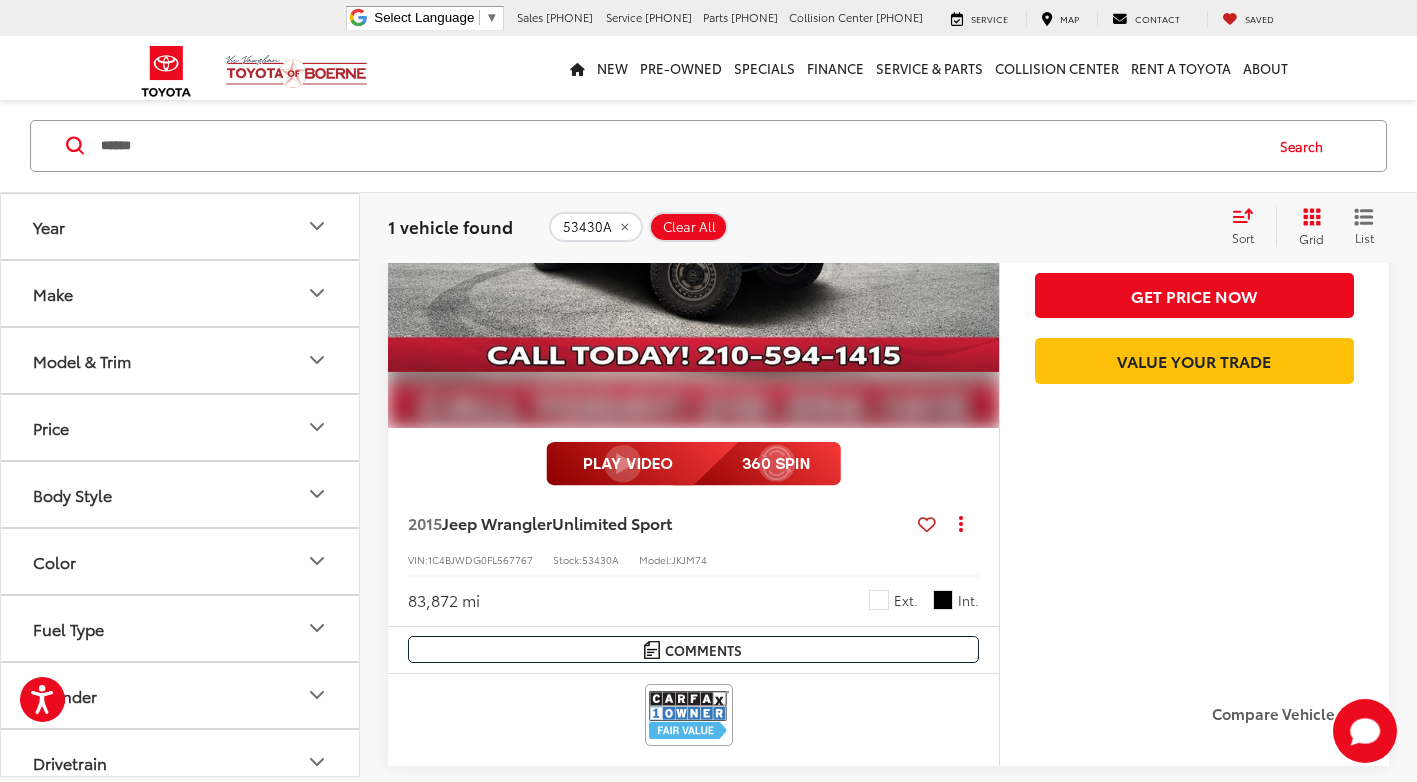 scroll, scrollTop: 200, scrollLeft: 0, axis: vertical 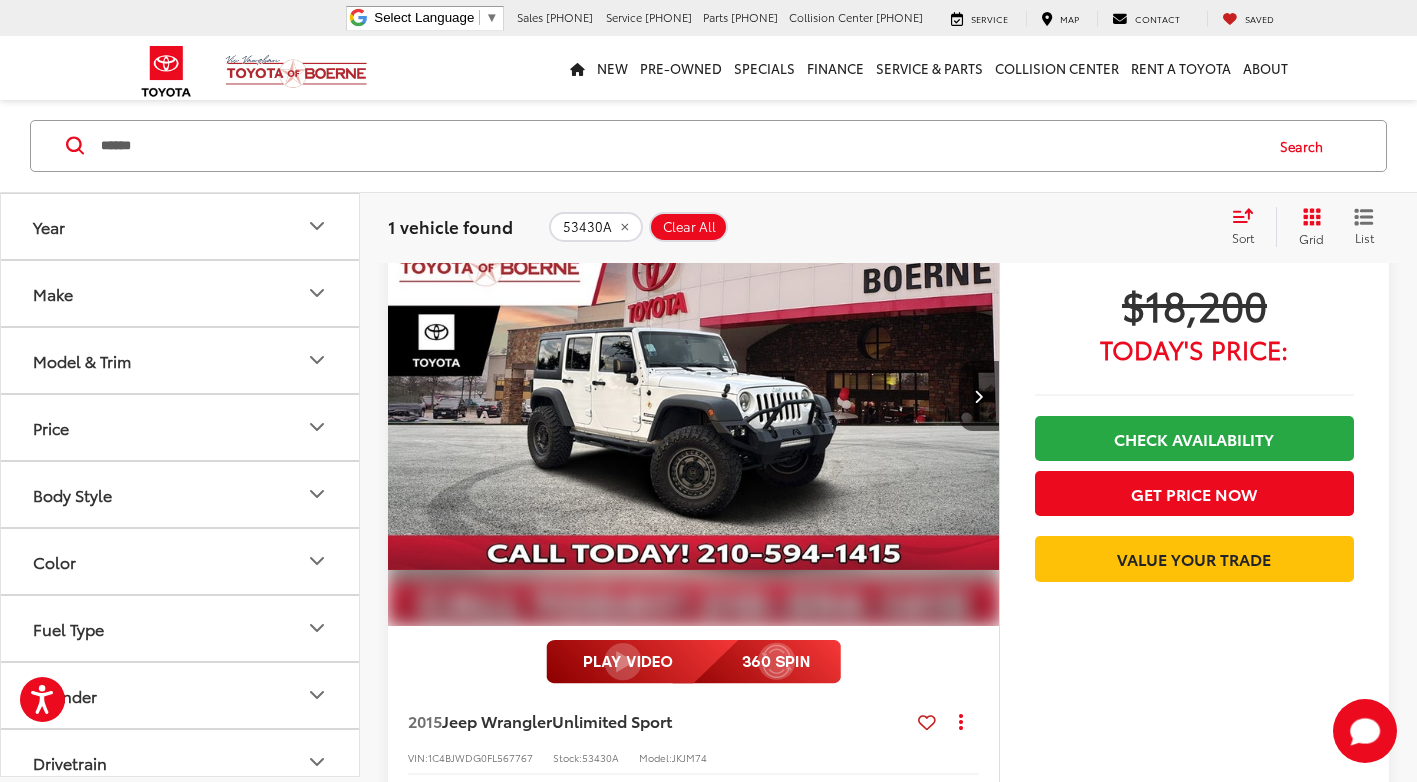 click on "******" at bounding box center (680, 146) 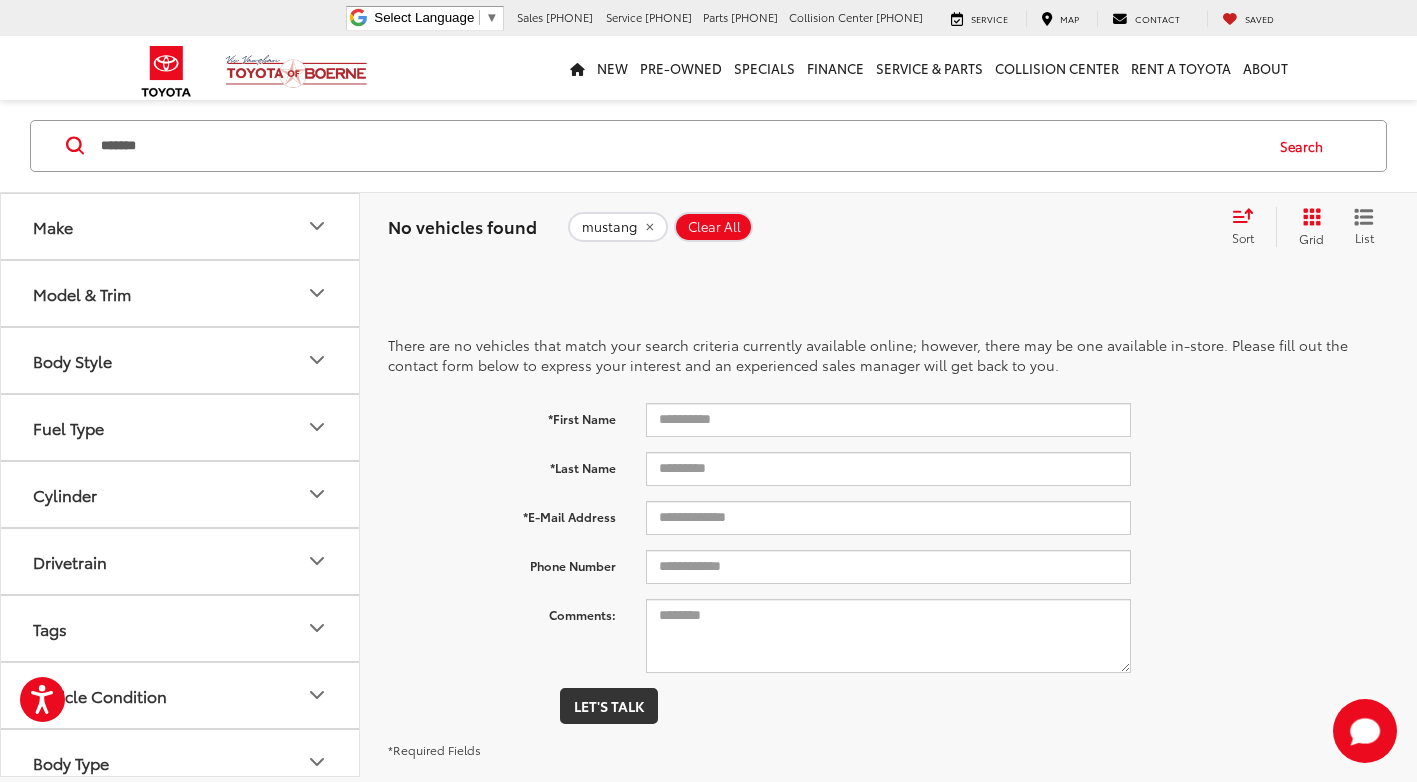 scroll, scrollTop: 30, scrollLeft: 0, axis: vertical 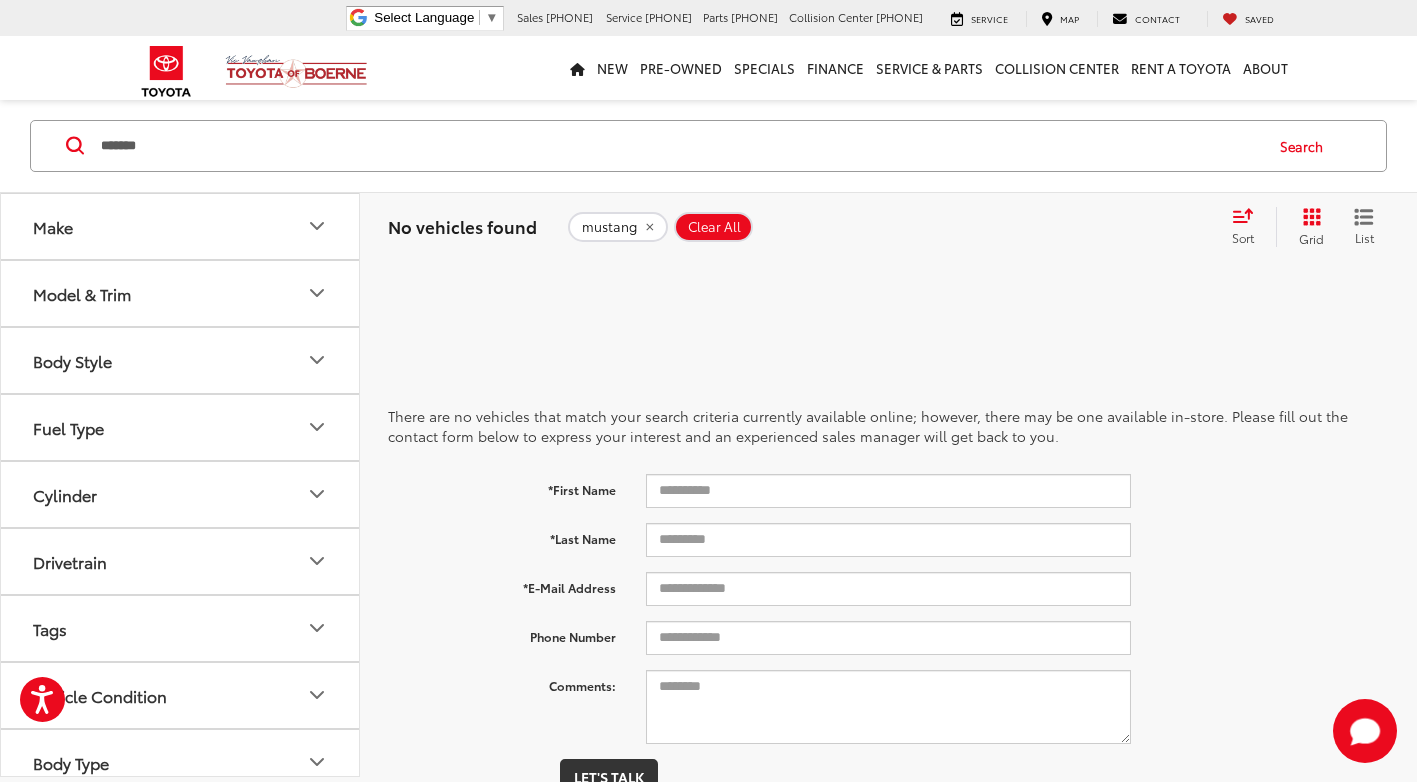 click on "*******" at bounding box center [680, 146] 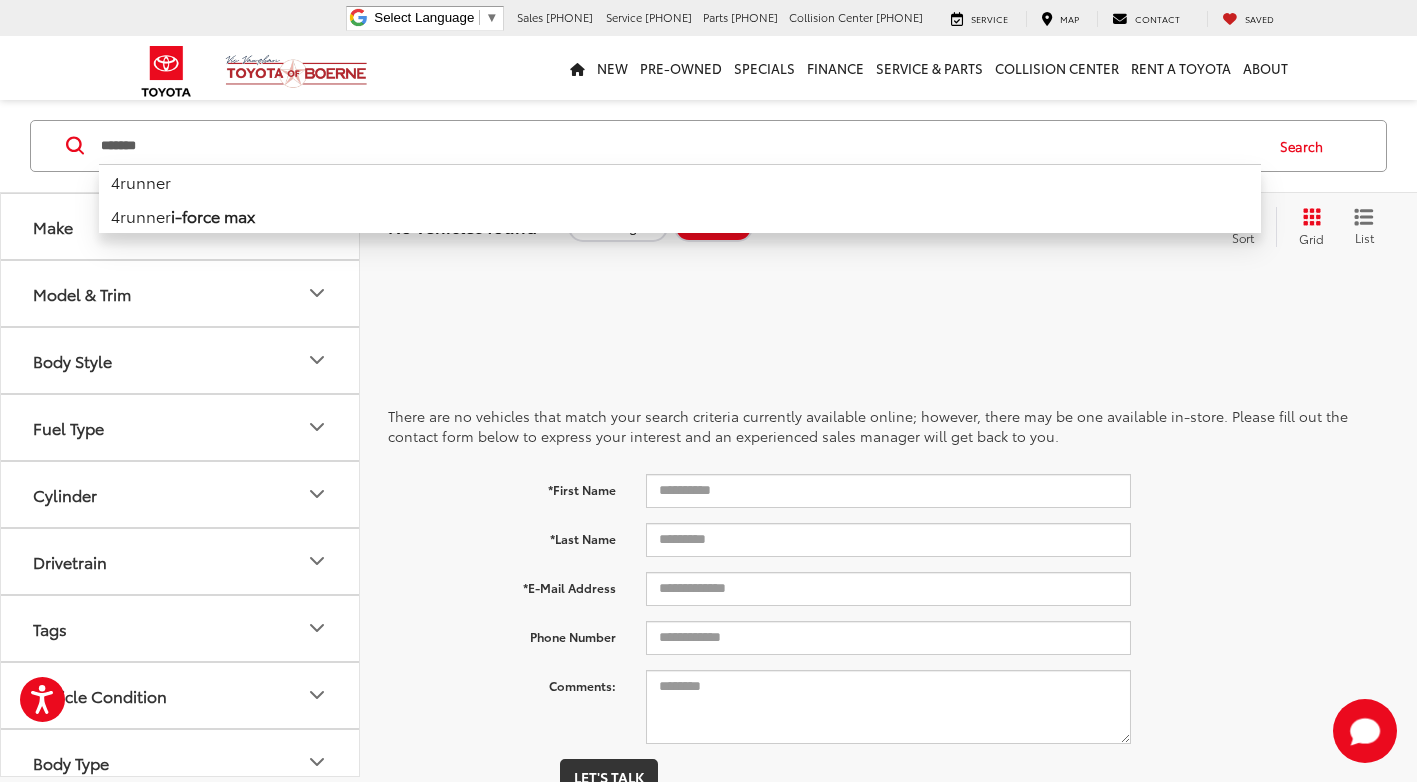 type on "*******" 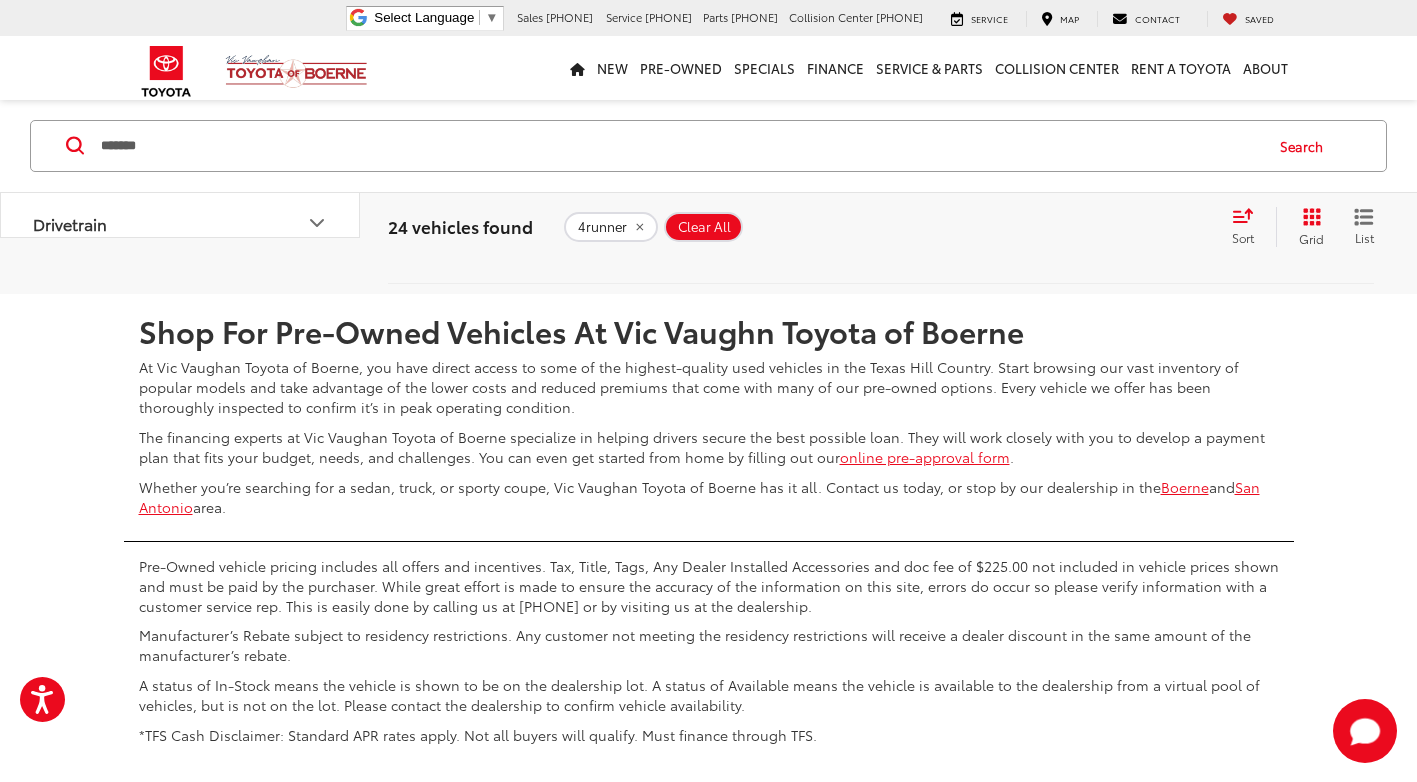 scroll, scrollTop: 10059, scrollLeft: 0, axis: vertical 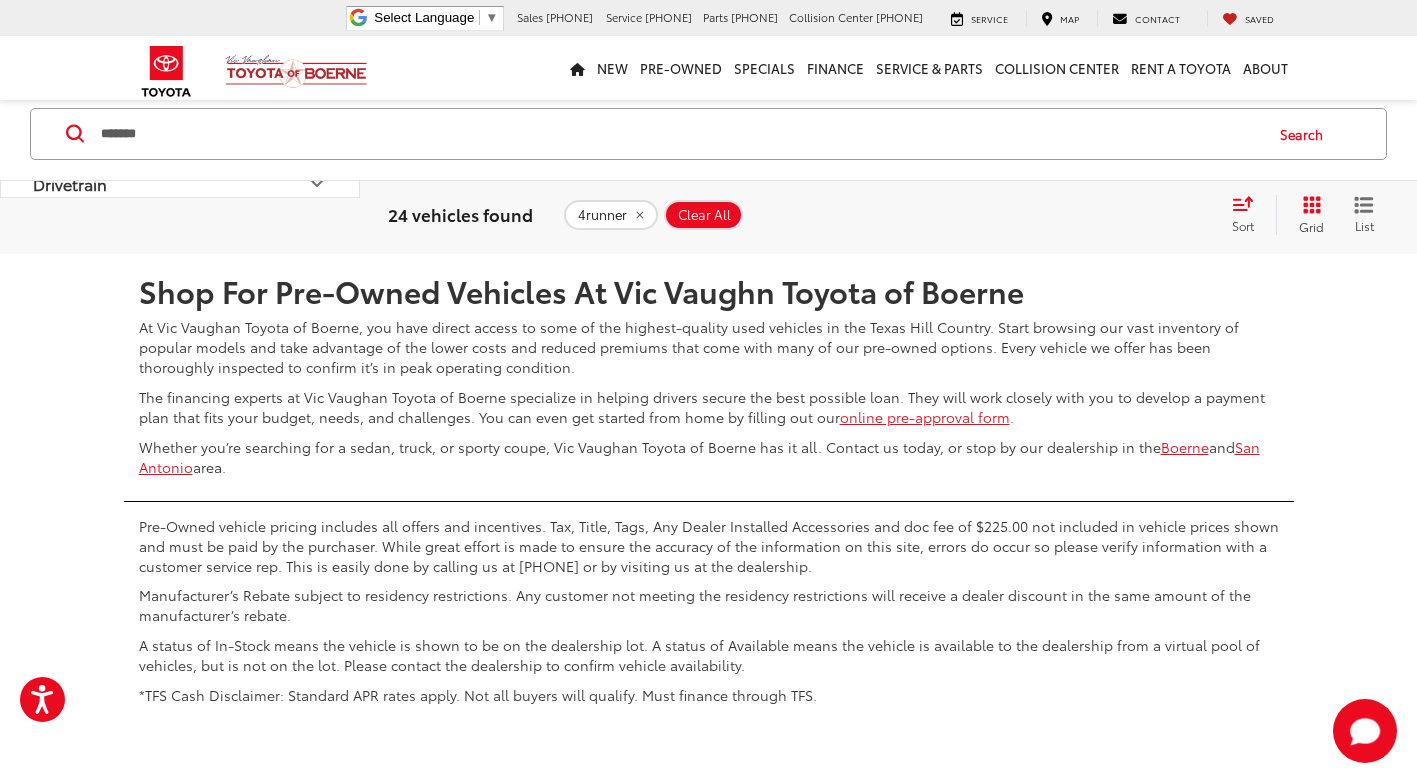 click on "2" at bounding box center (1121, 195) 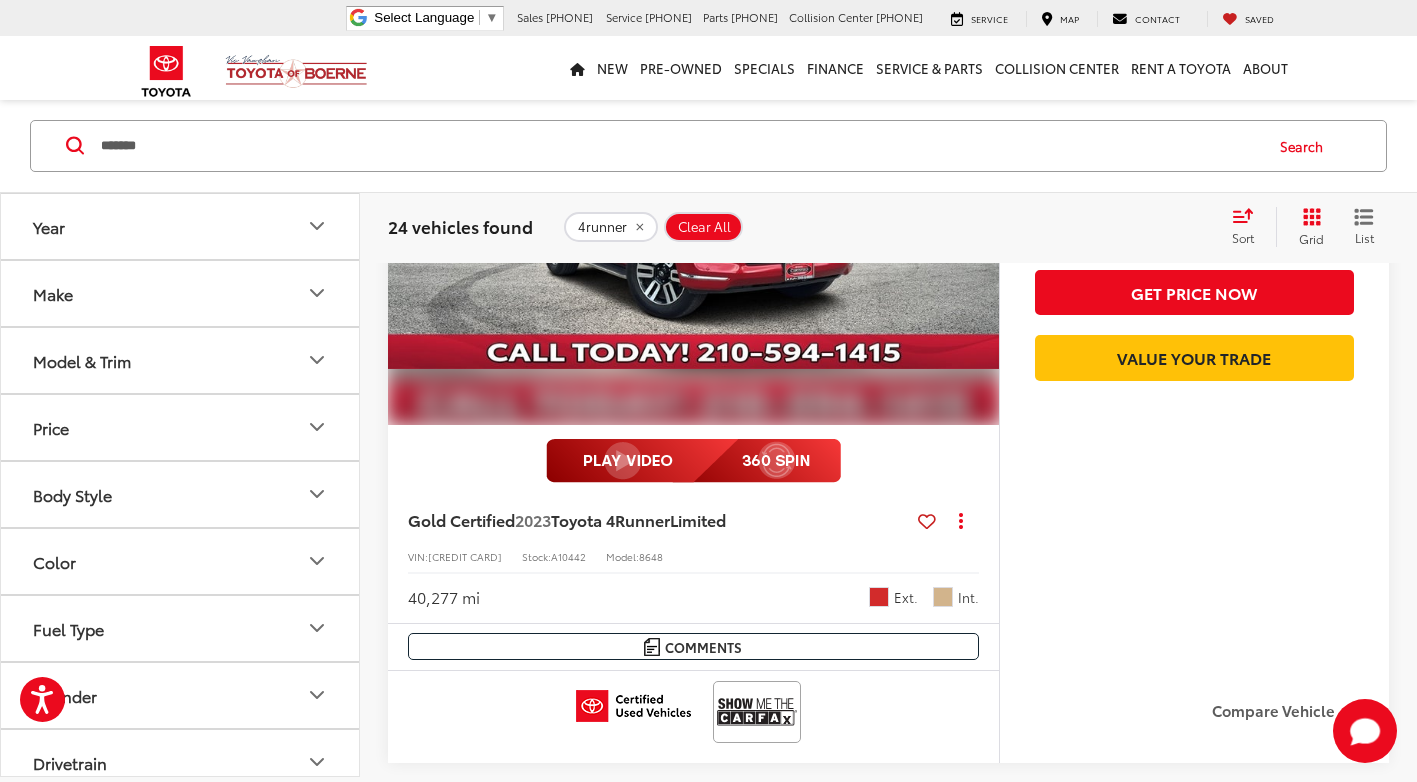 scroll, scrollTop: 201, scrollLeft: 0, axis: vertical 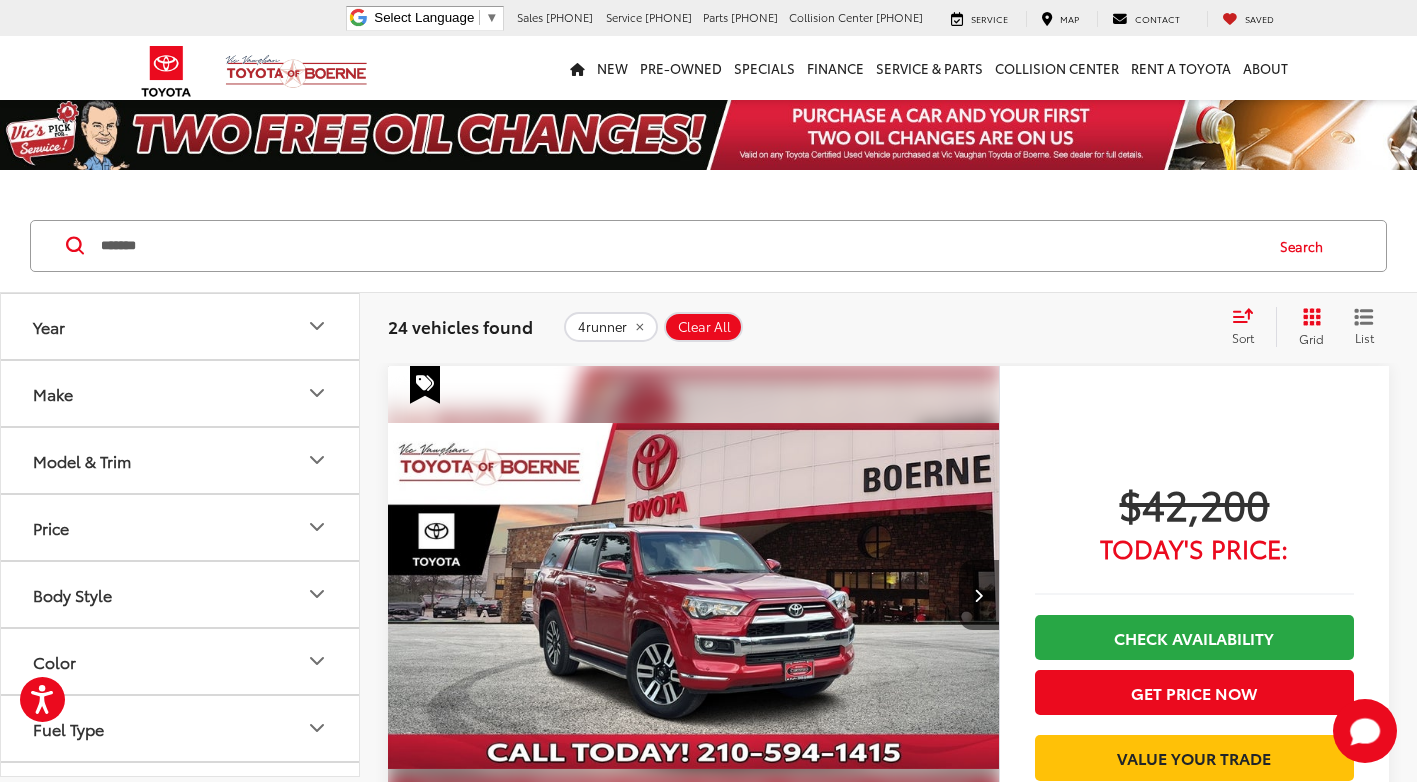 drag, startPoint x: 776, startPoint y: 574, endPoint x: 788, endPoint y: 578, distance: 12.649111 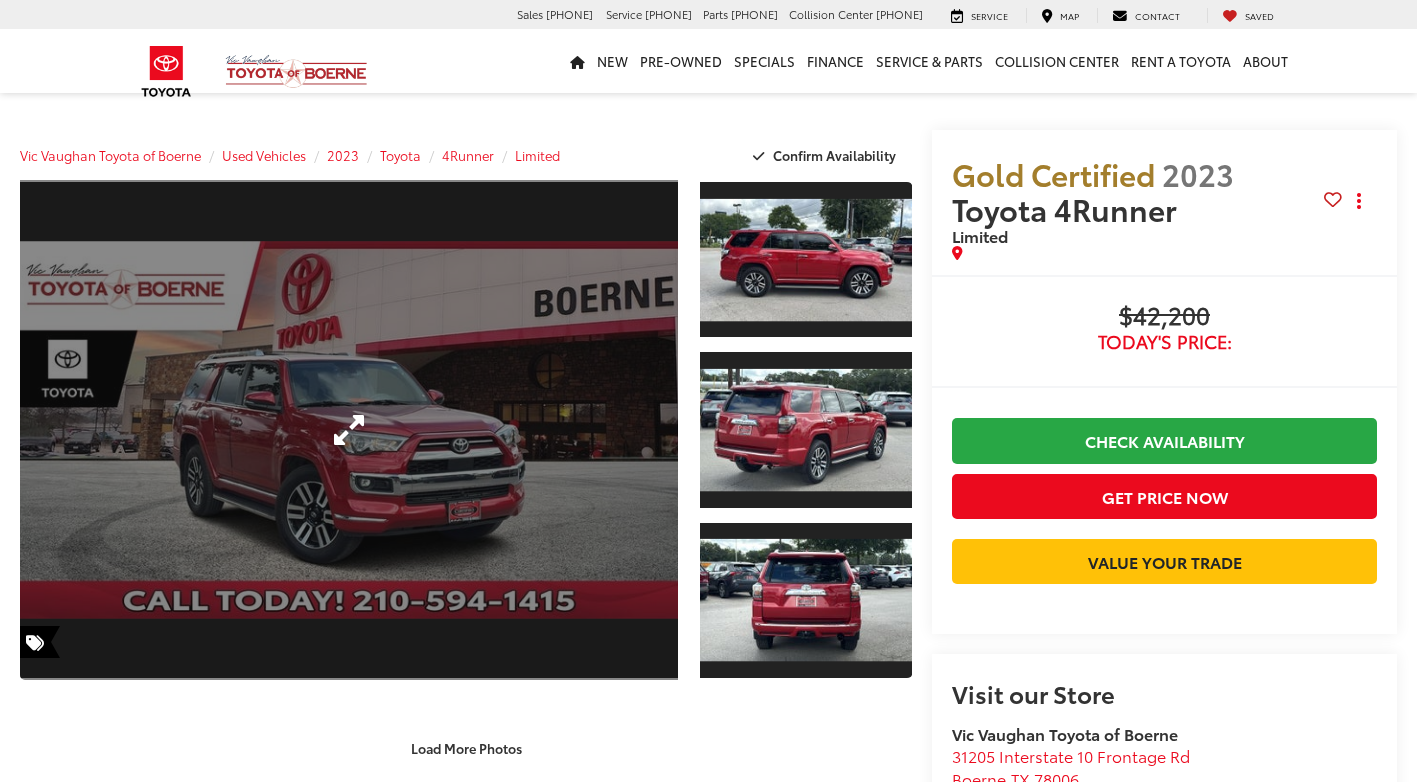 scroll, scrollTop: 0, scrollLeft: 0, axis: both 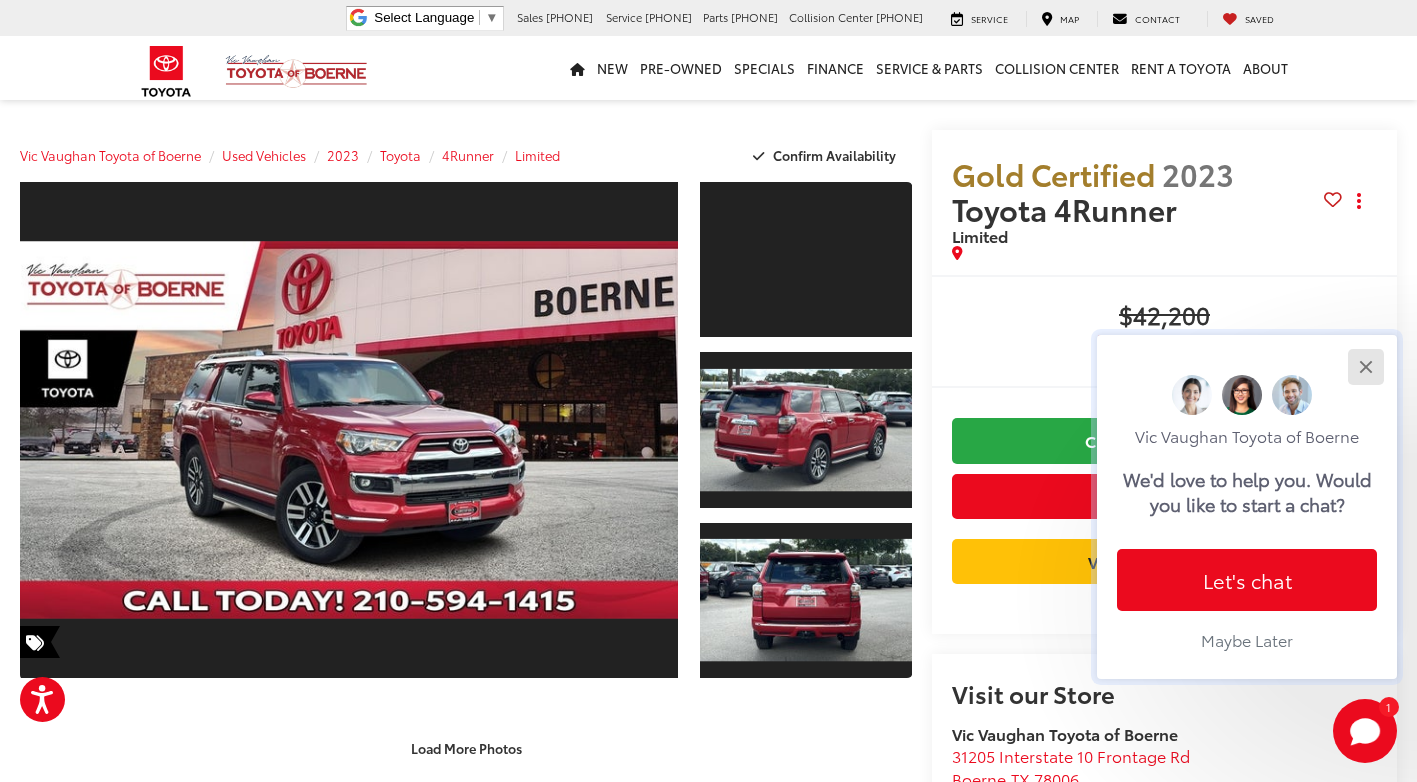 click at bounding box center [1365, 366] 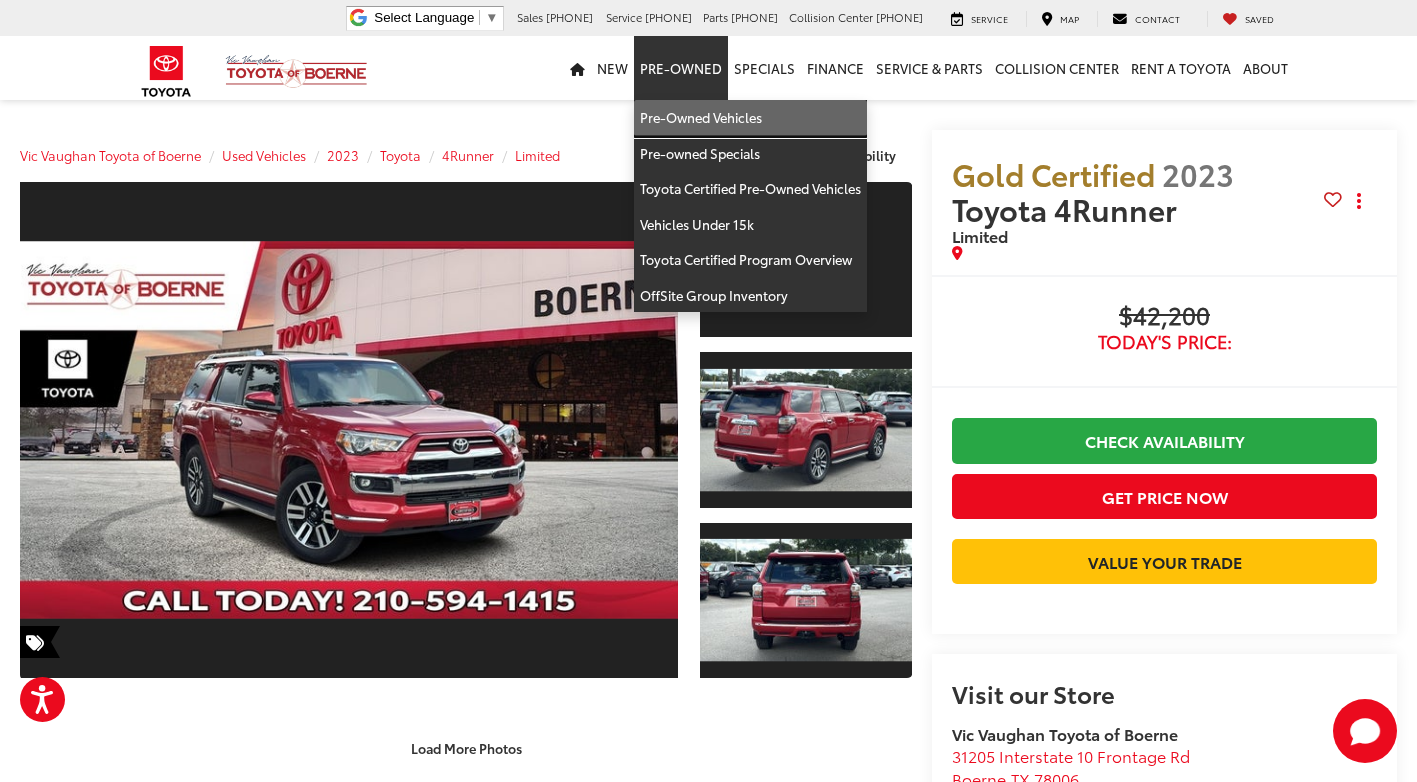 click on "Pre-Owned Vehicles" at bounding box center [750, 118] 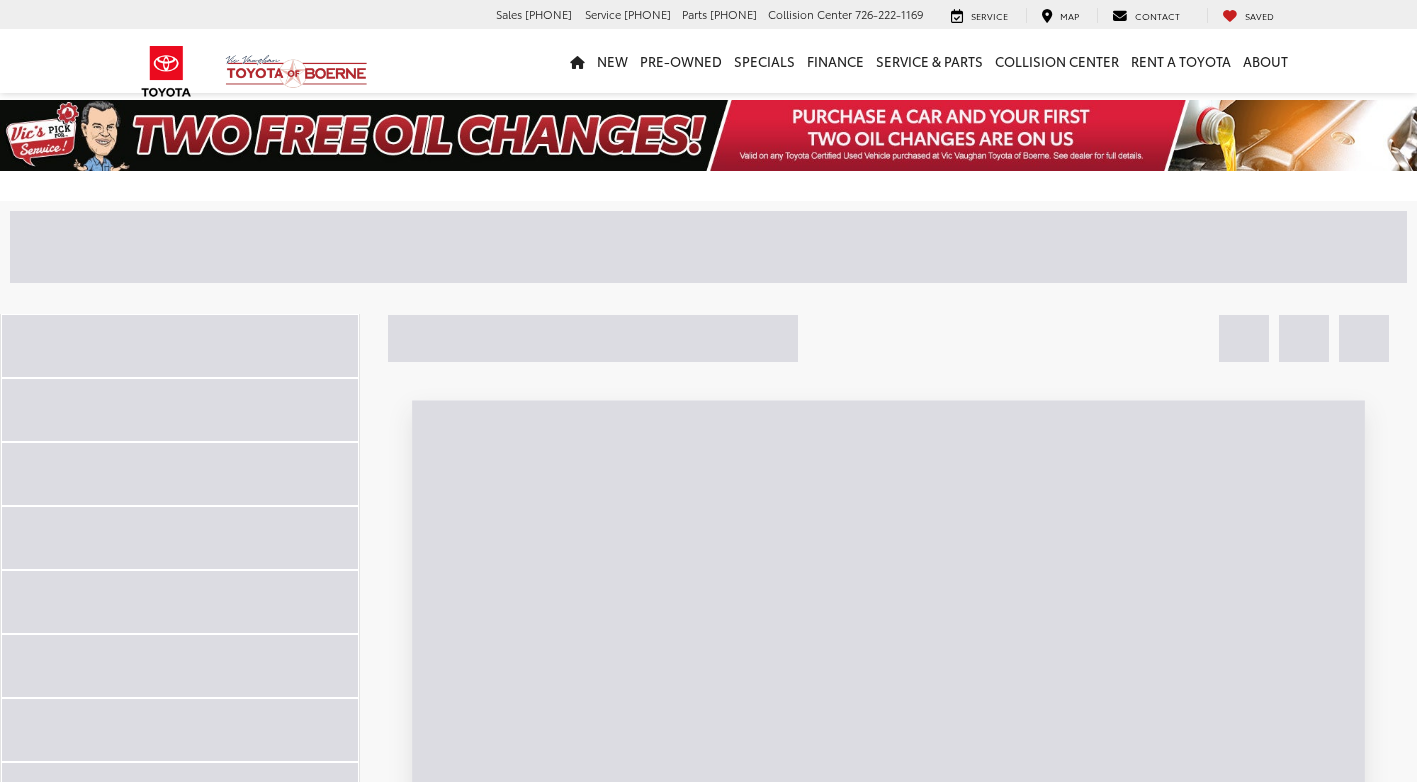 scroll, scrollTop: 0, scrollLeft: 0, axis: both 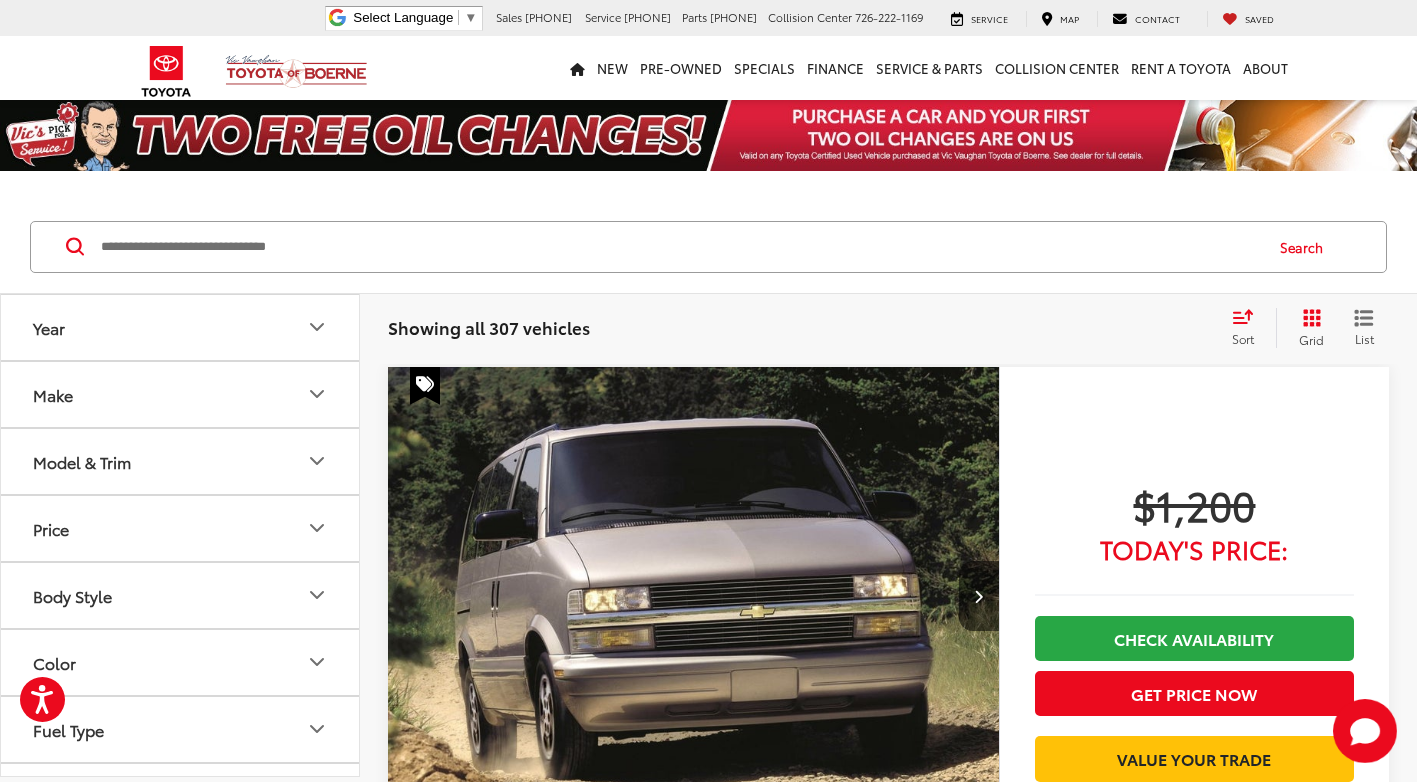 click on "Search" at bounding box center (708, 247) 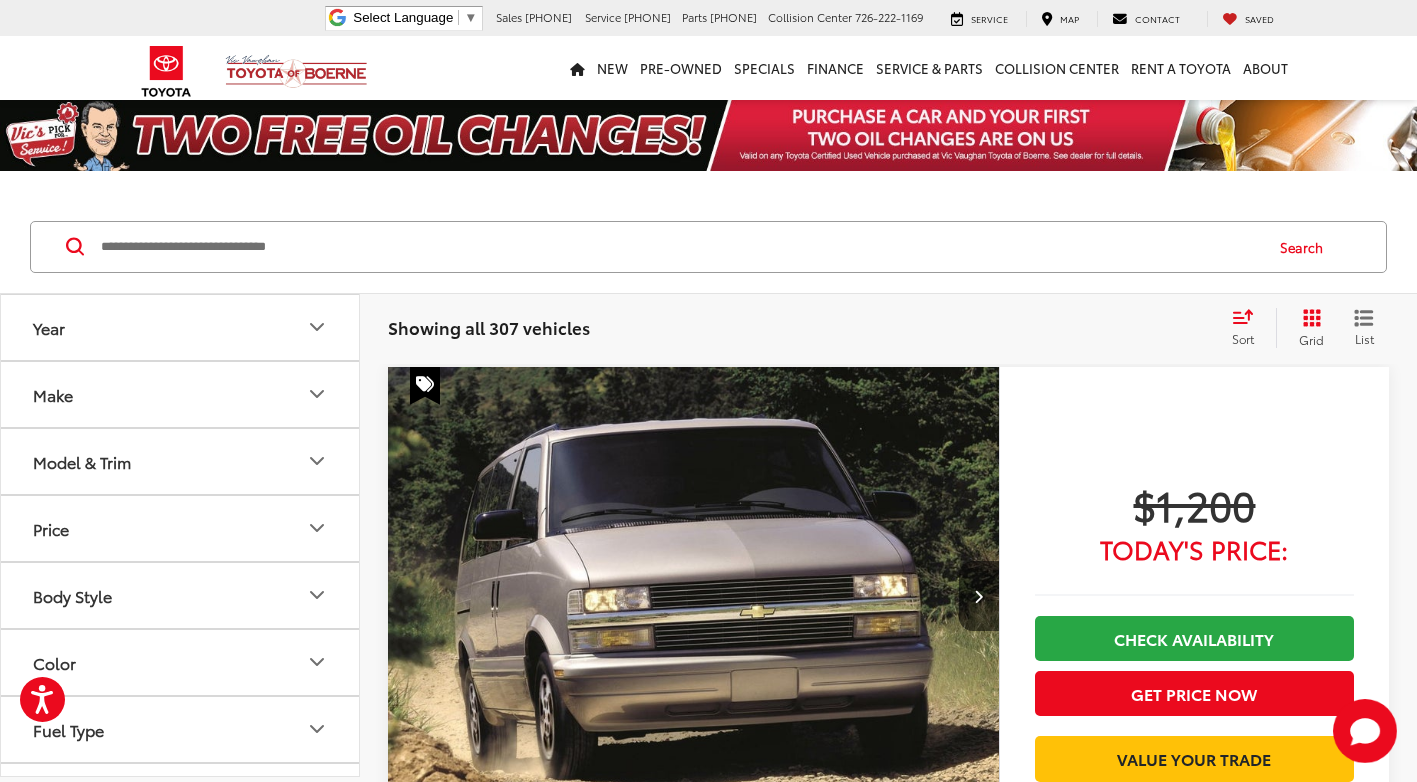 click at bounding box center [680, 247] 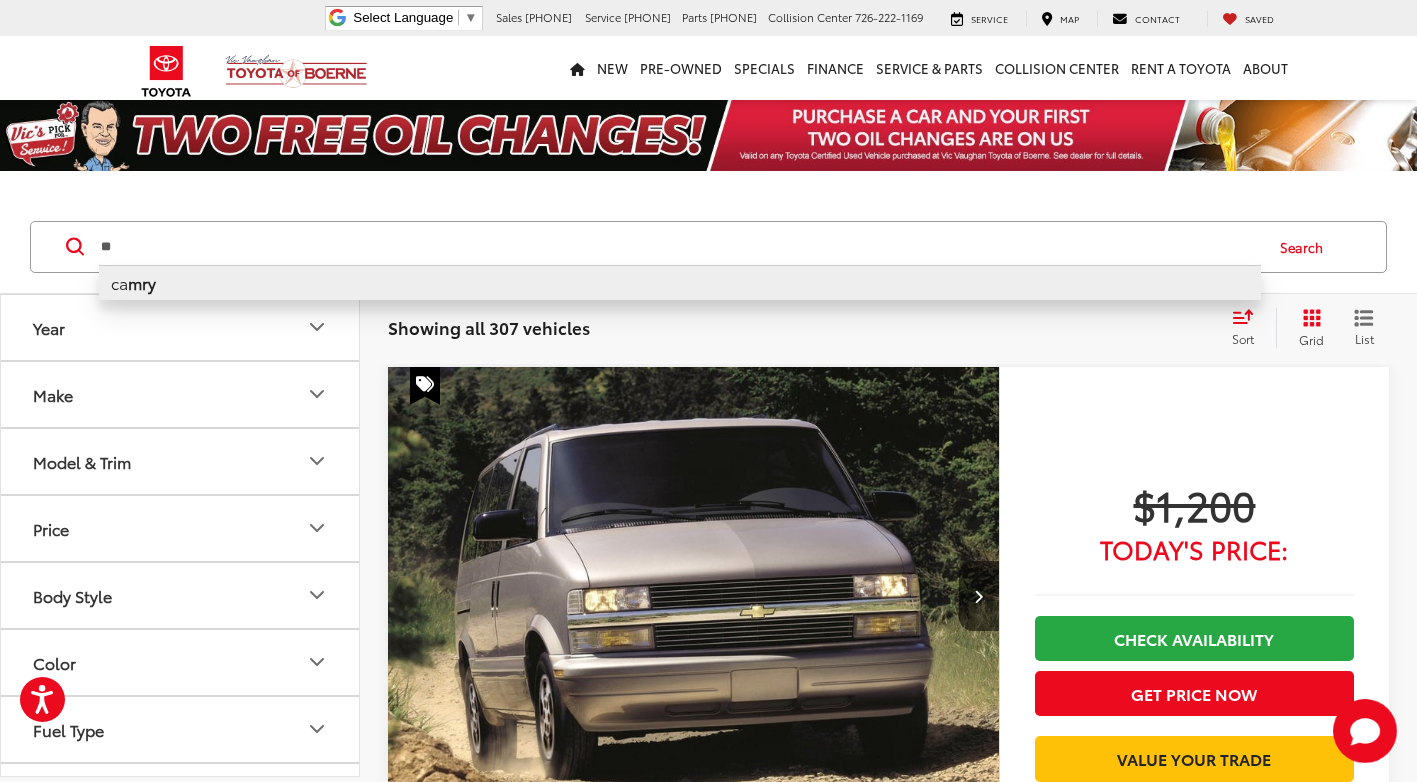 click on "ca mry" at bounding box center [680, 282] 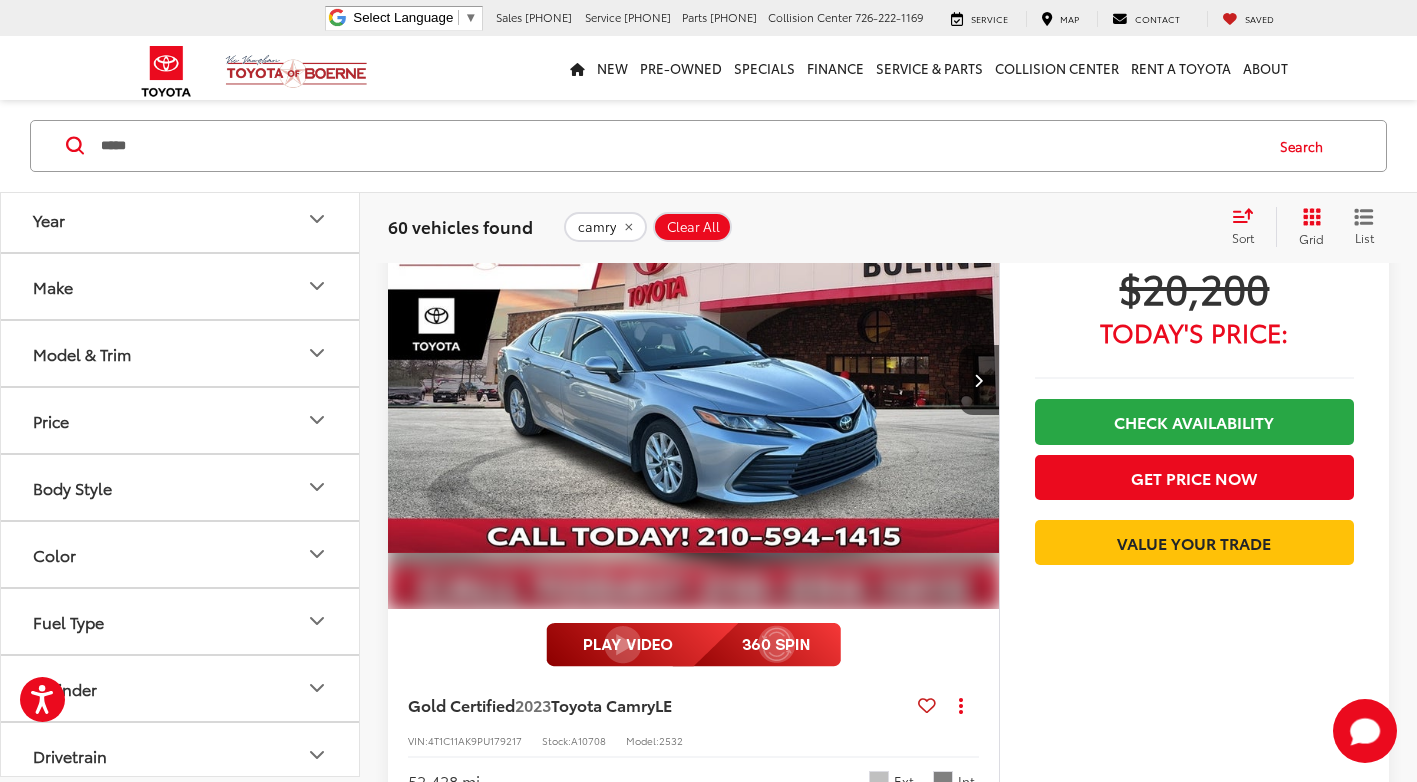 scroll, scrollTop: 1900, scrollLeft: 0, axis: vertical 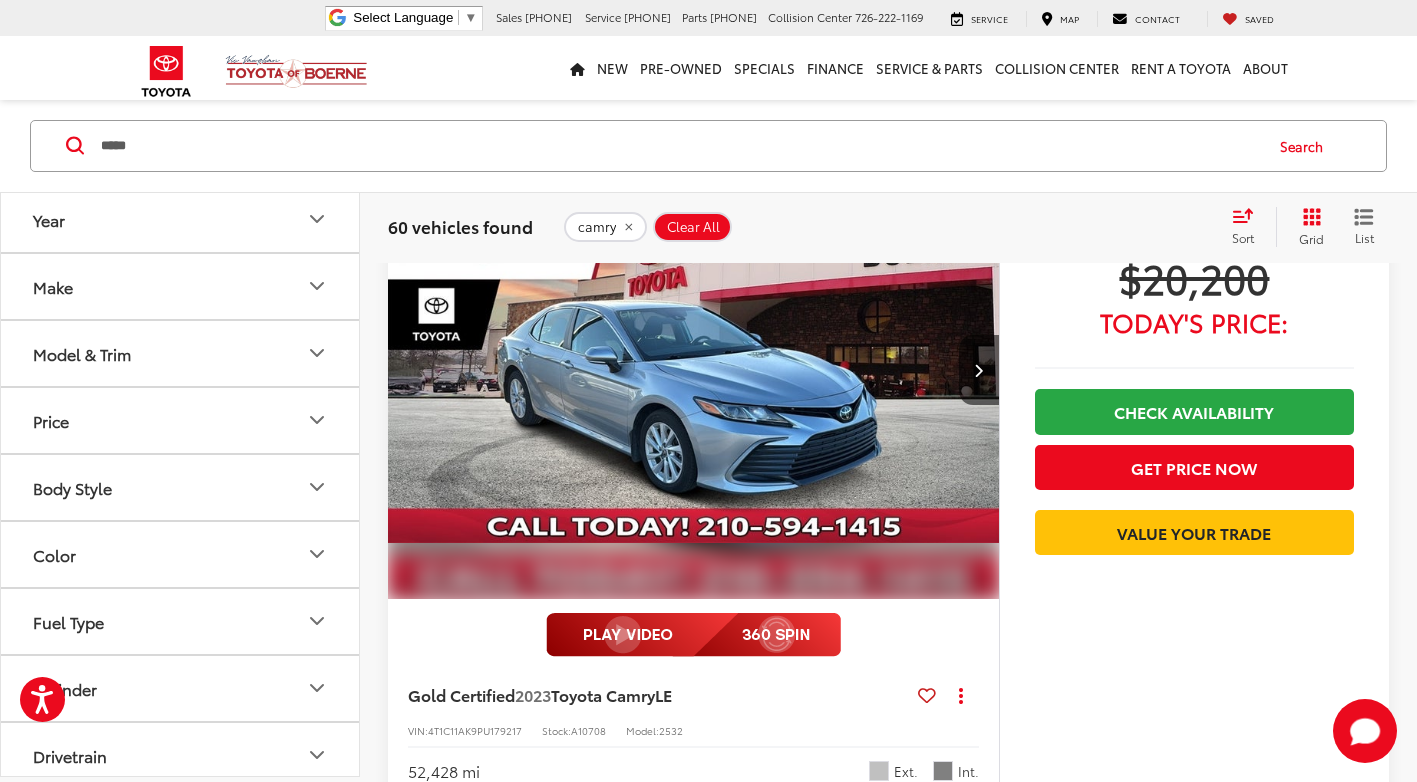 click on "*****" at bounding box center [680, 146] 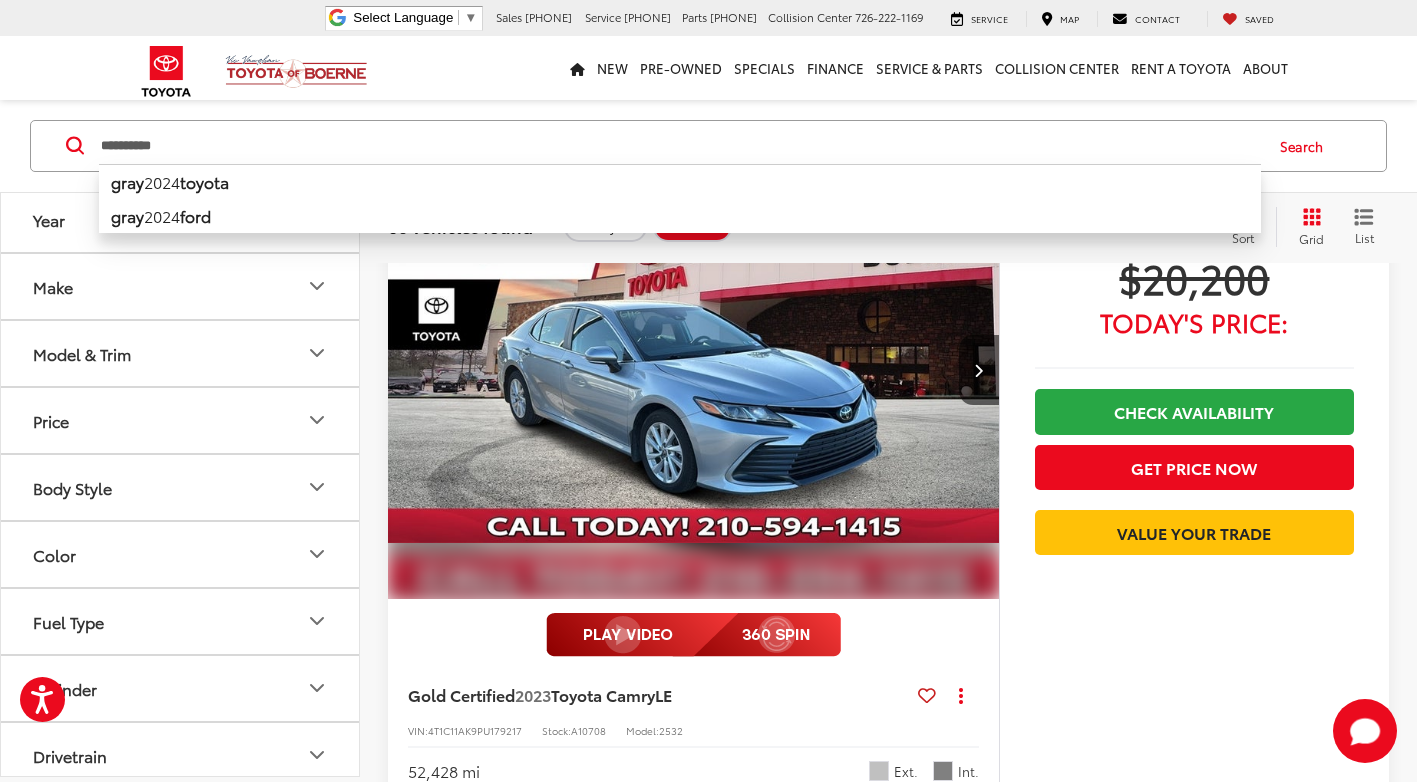 type on "**********" 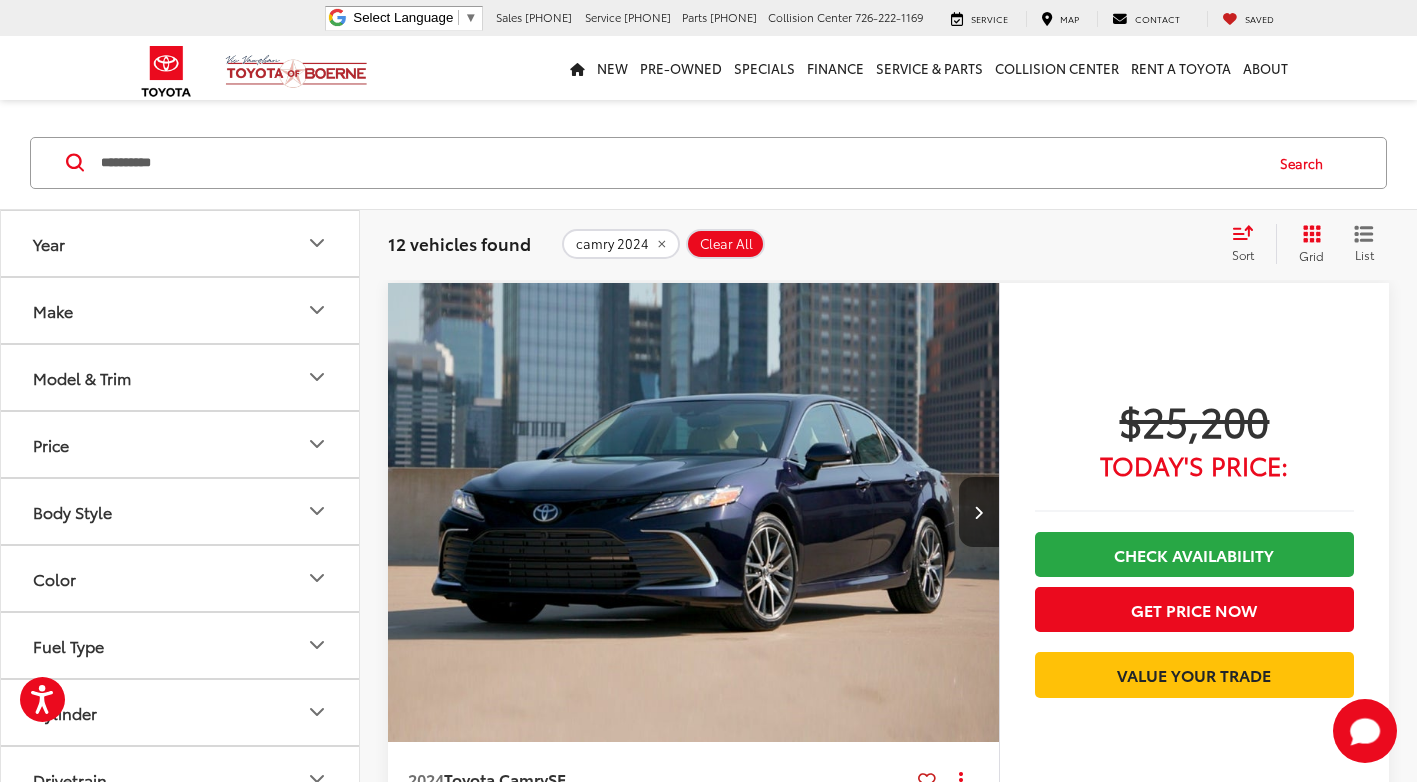 scroll, scrollTop: 300, scrollLeft: 0, axis: vertical 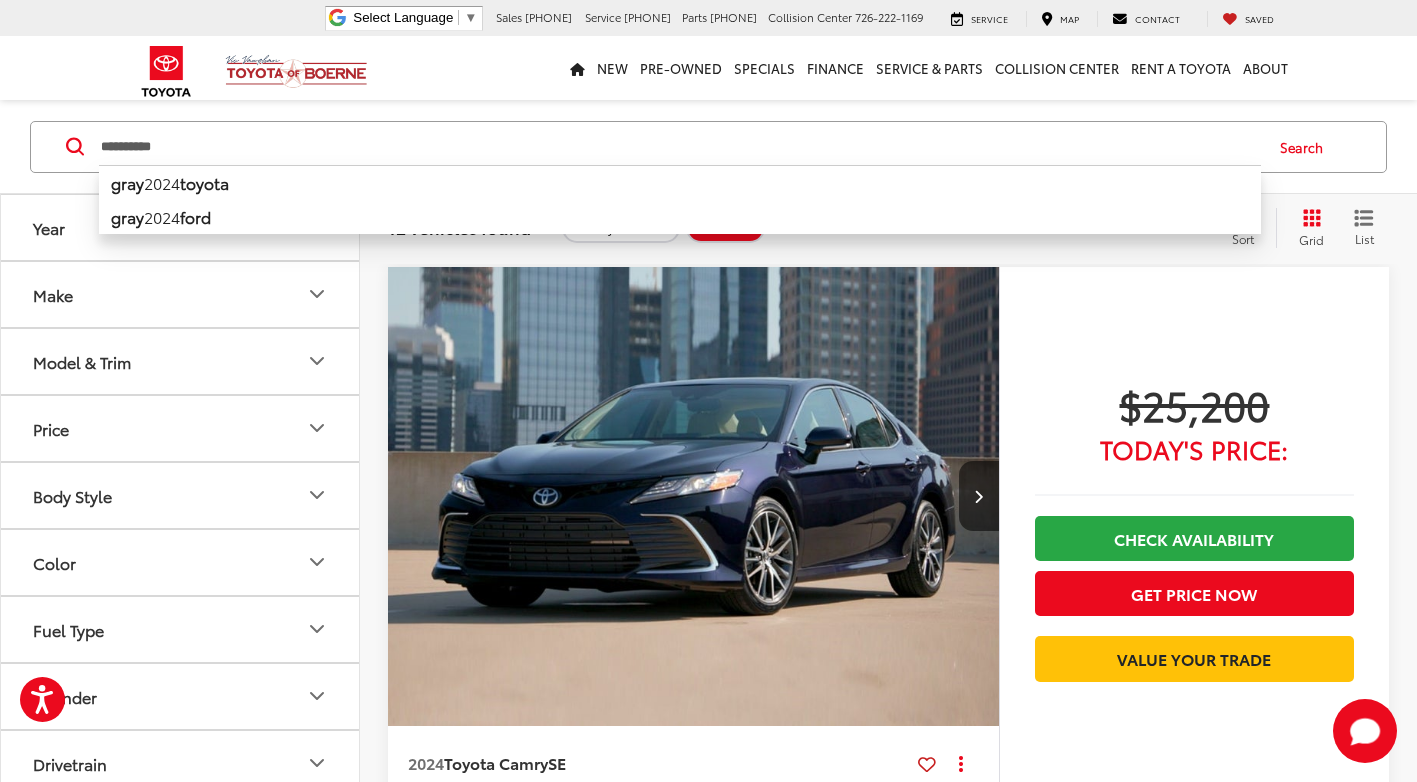 click on "$25,200
Today's Price:
Check Availability
Get Price Now
Value Your Trade" at bounding box center [1194, 598] 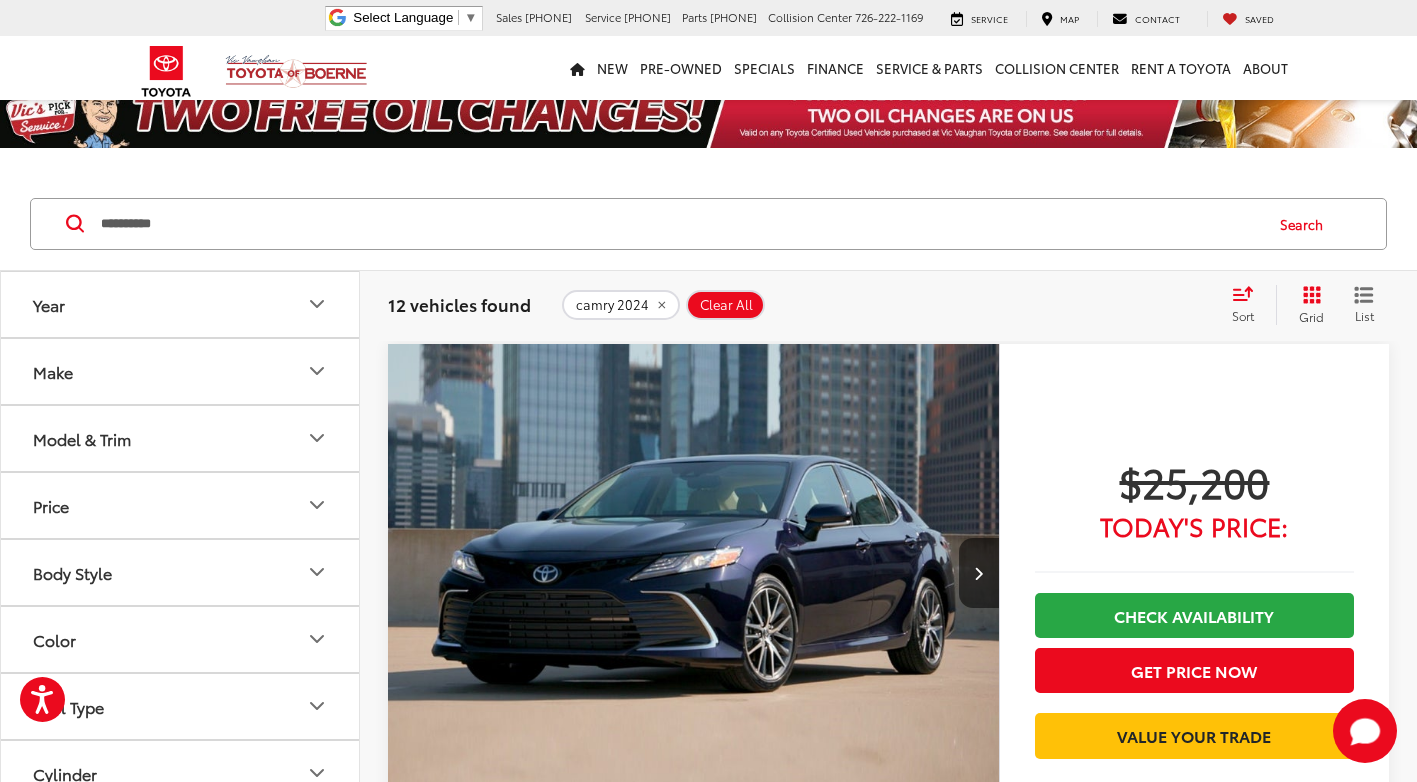 scroll, scrollTop: 0, scrollLeft: 0, axis: both 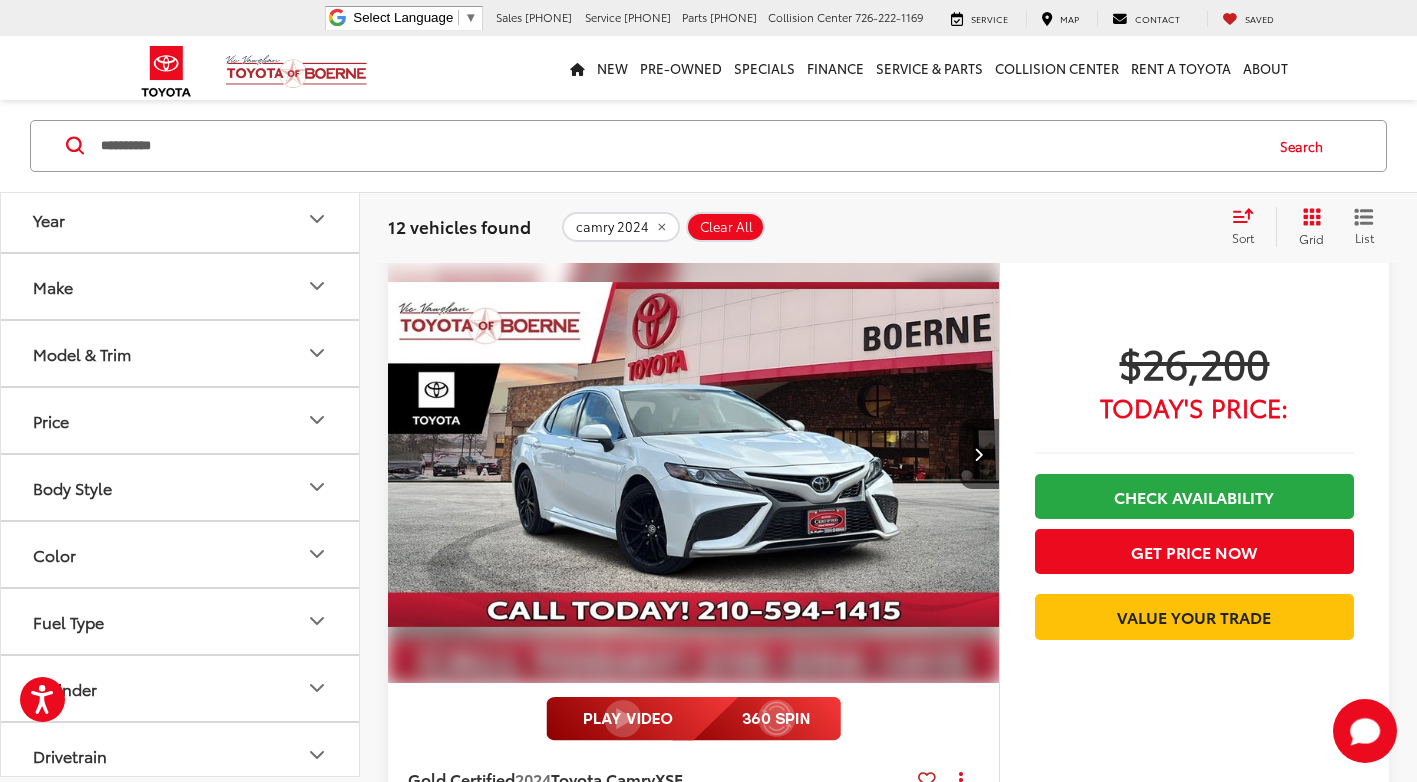 click 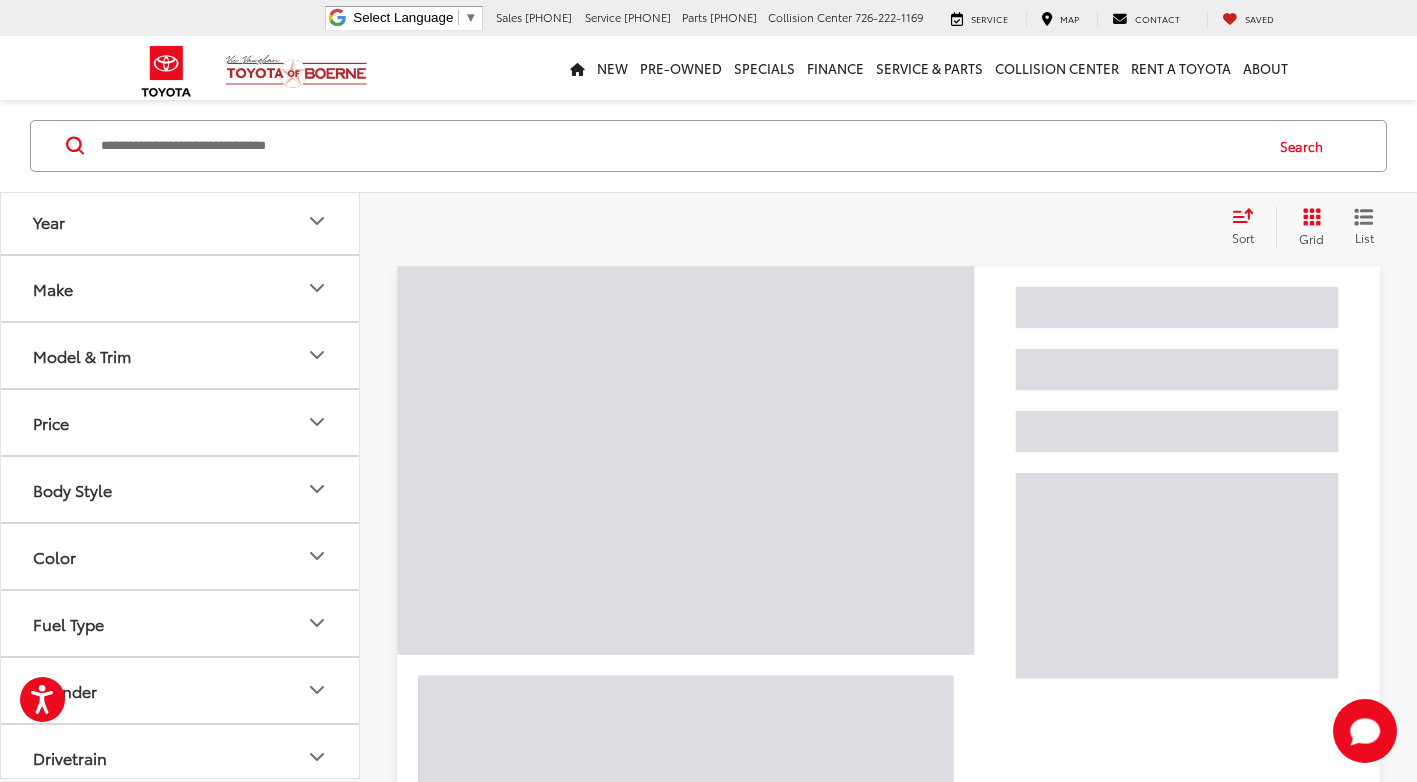 scroll, scrollTop: 101, scrollLeft: 0, axis: vertical 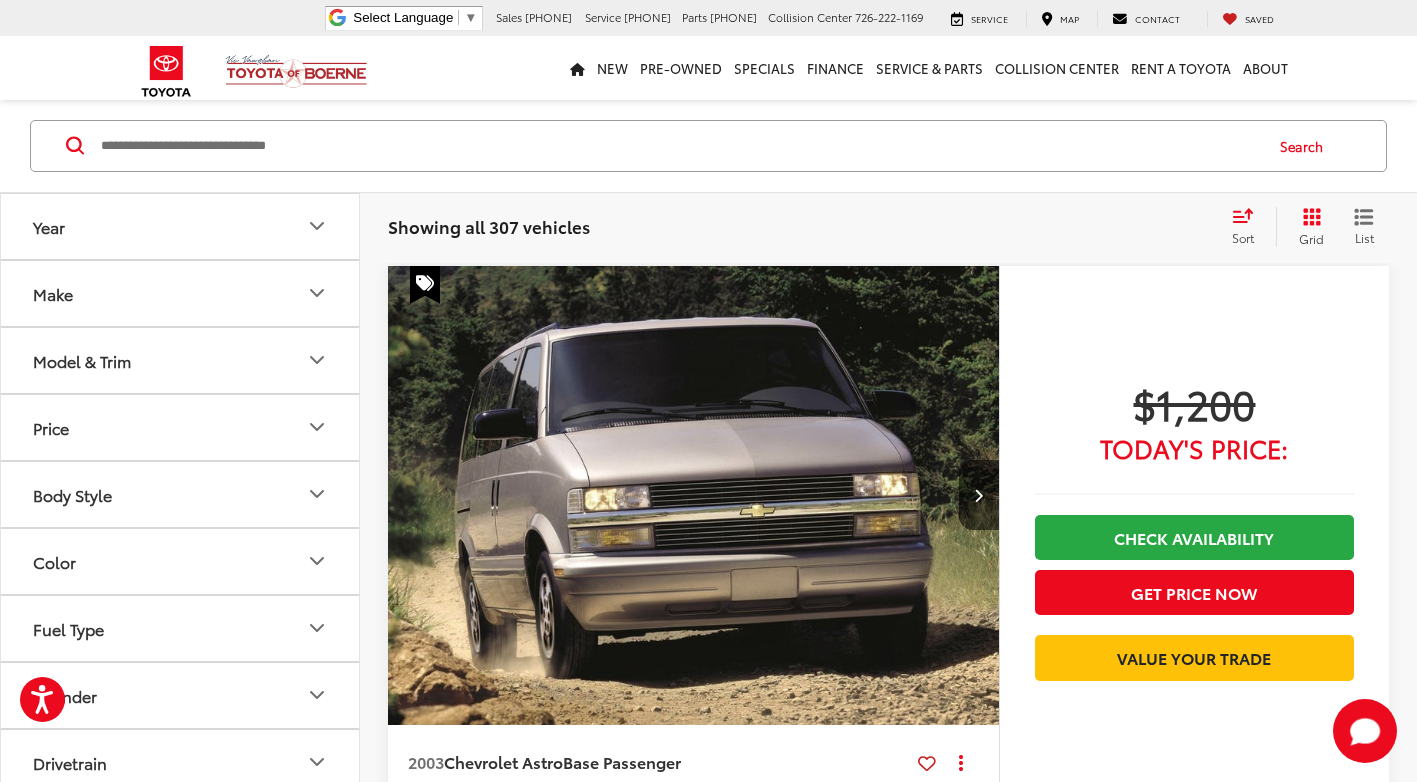 click at bounding box center [680, 146] 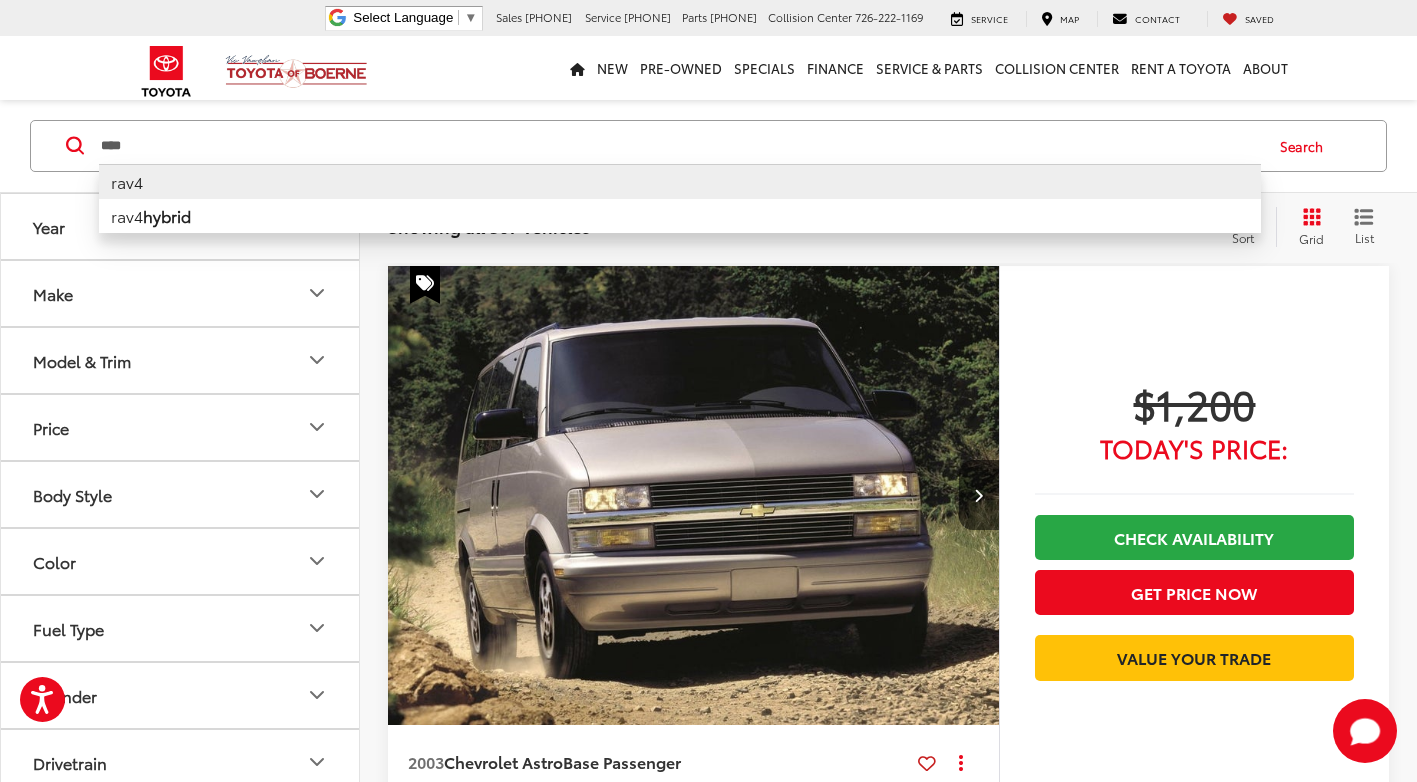 type on "****" 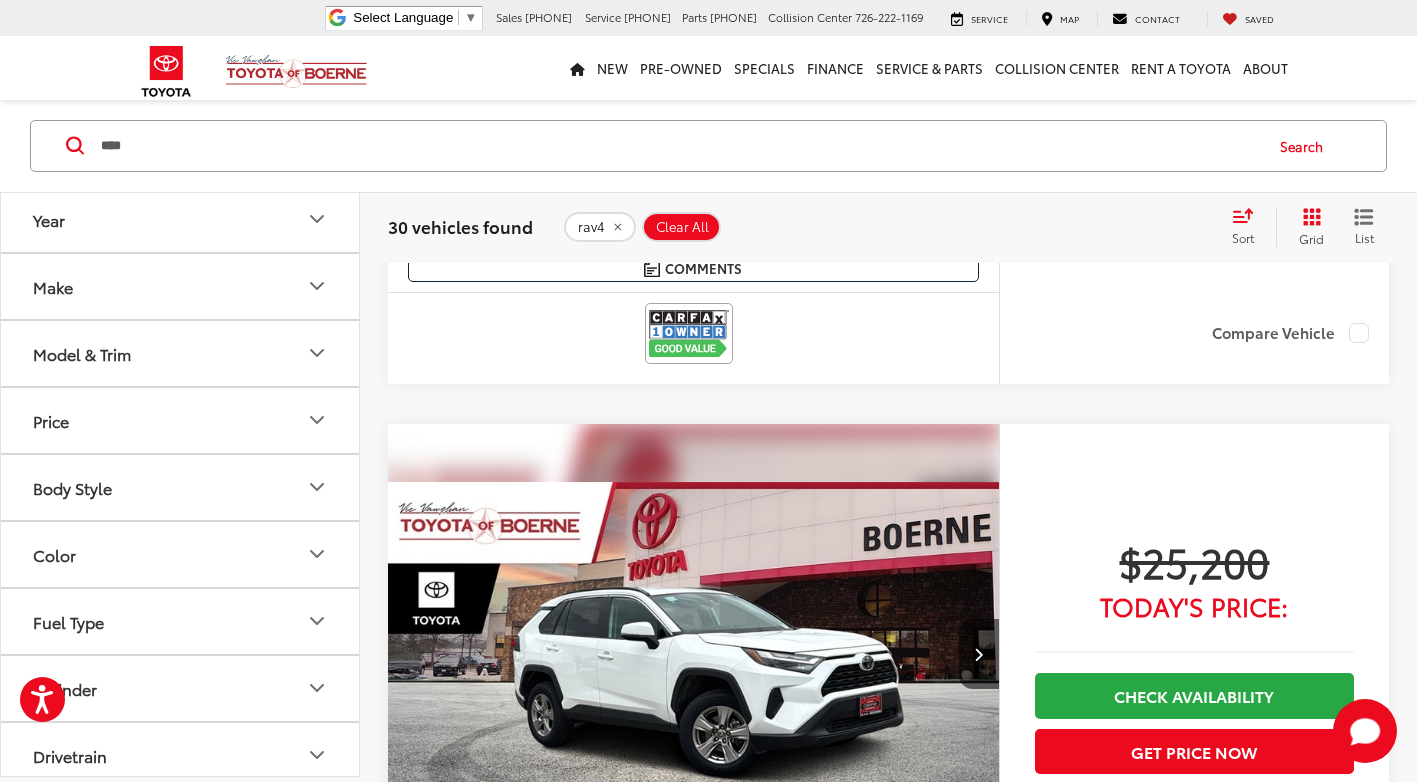 scroll, scrollTop: 4001, scrollLeft: 0, axis: vertical 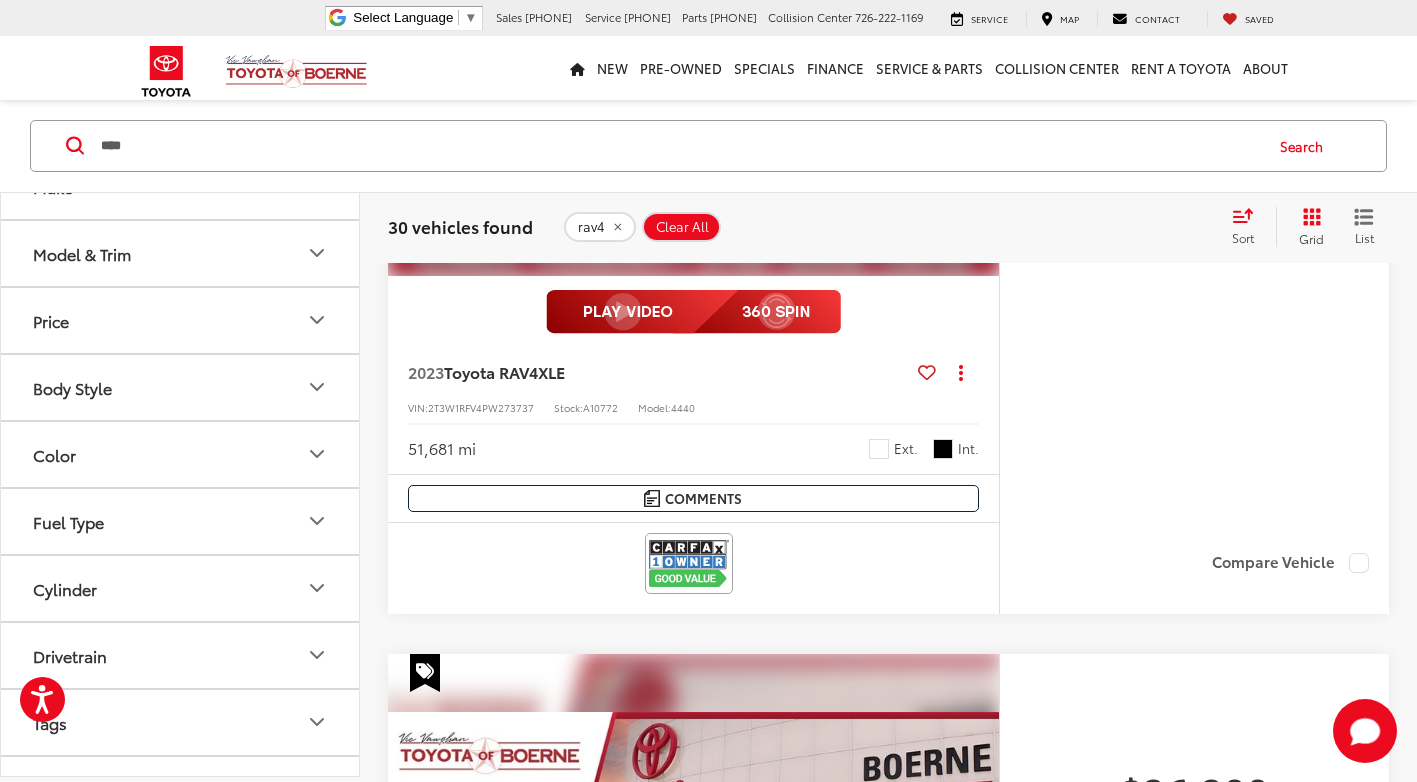 click on "Drivetrain" at bounding box center [181, 655] 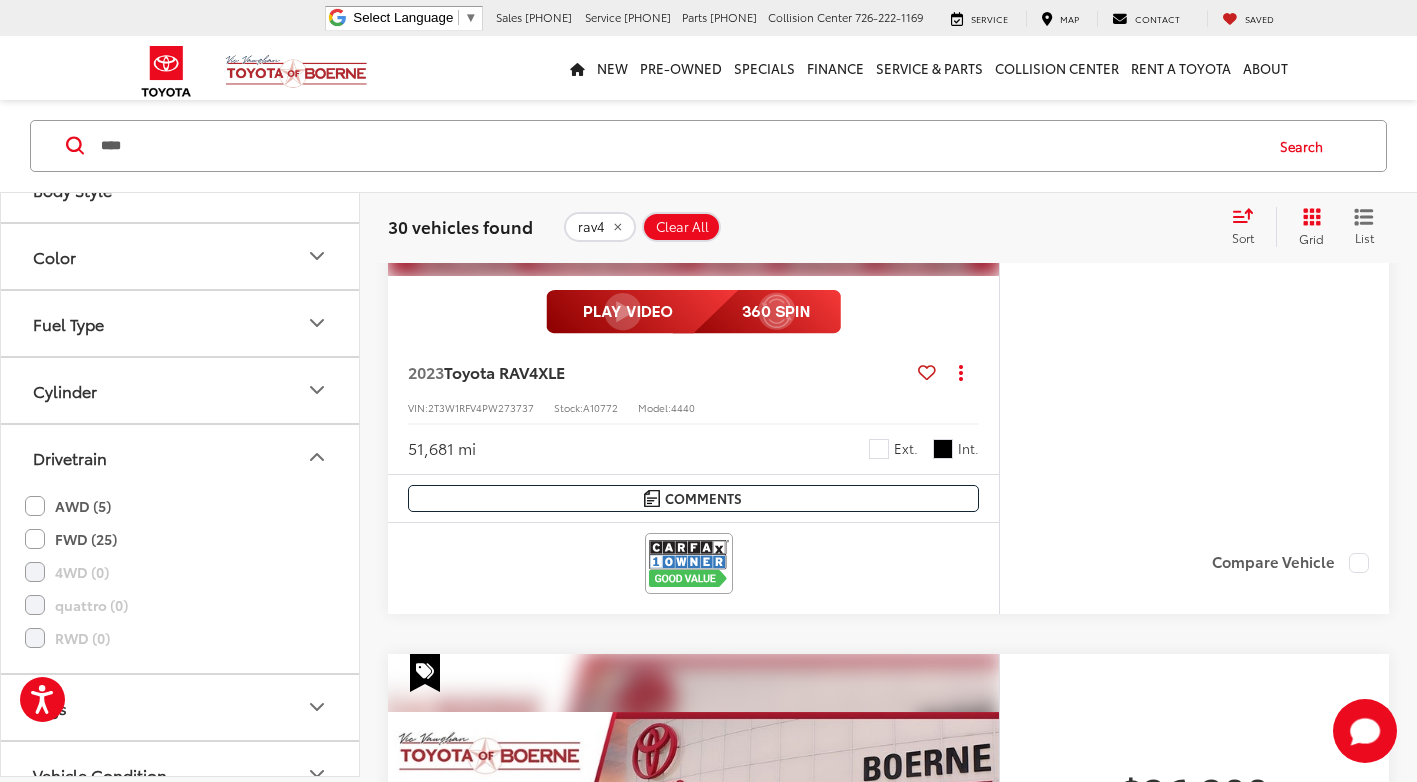 scroll, scrollTop: 300, scrollLeft: 0, axis: vertical 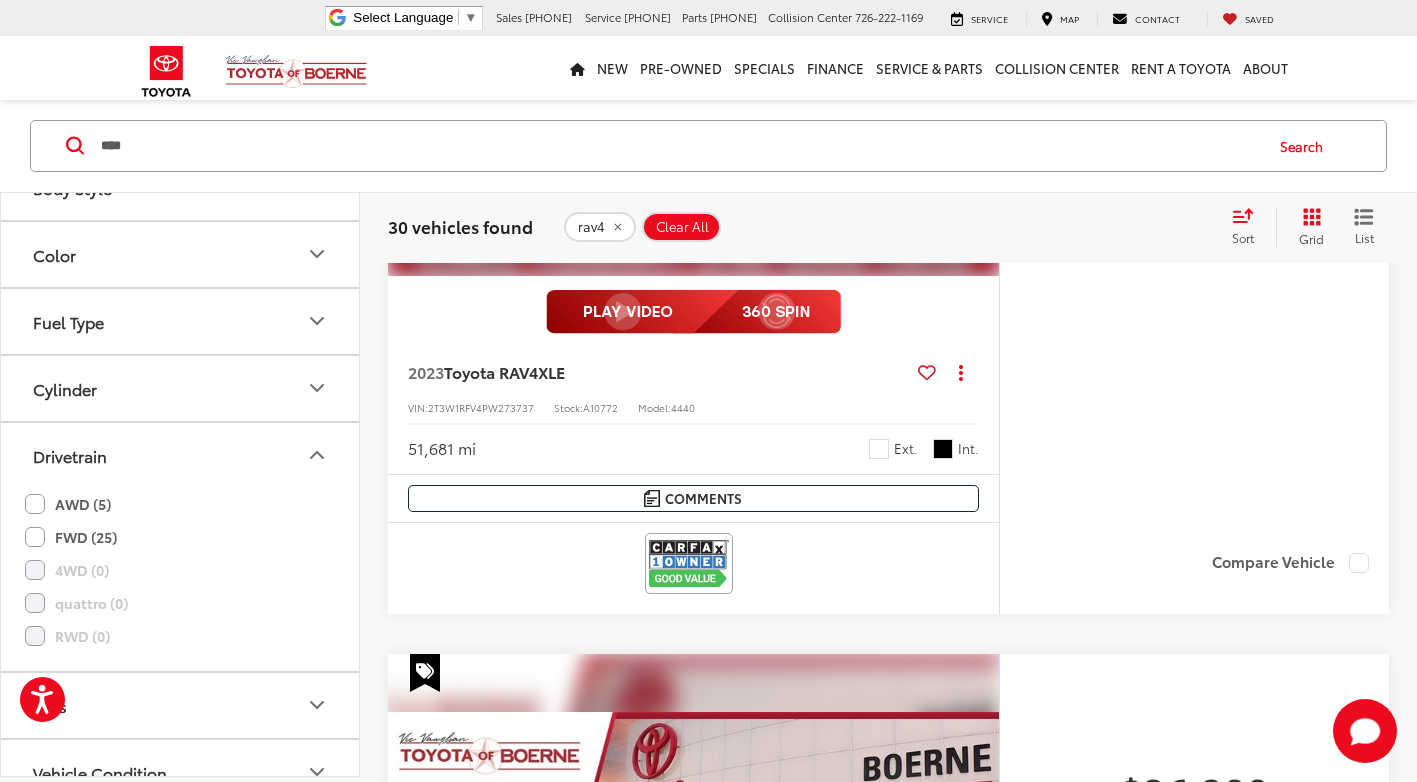 click on "AWD (5)" 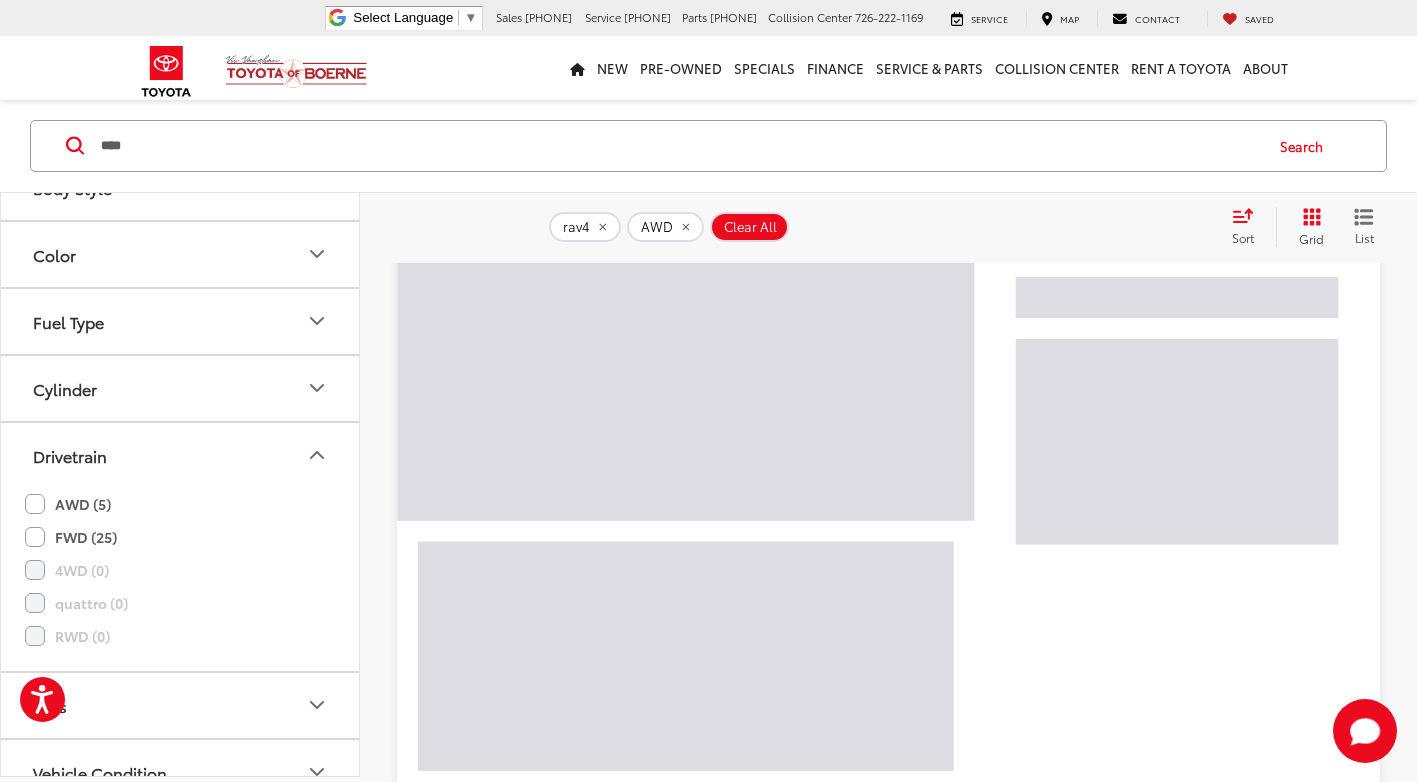 scroll, scrollTop: 101, scrollLeft: 0, axis: vertical 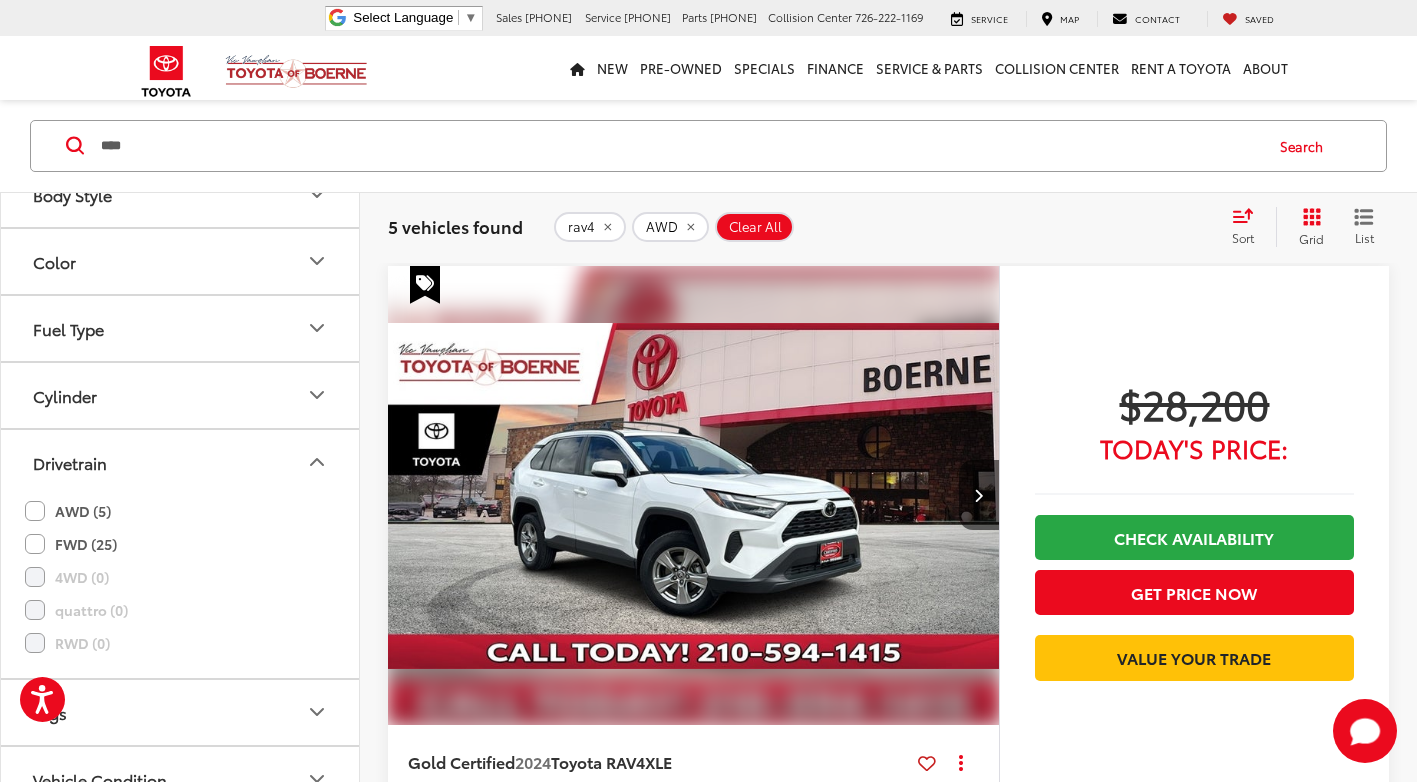 click on "rav4 AWD Clear All + 0" at bounding box center [884, 227] 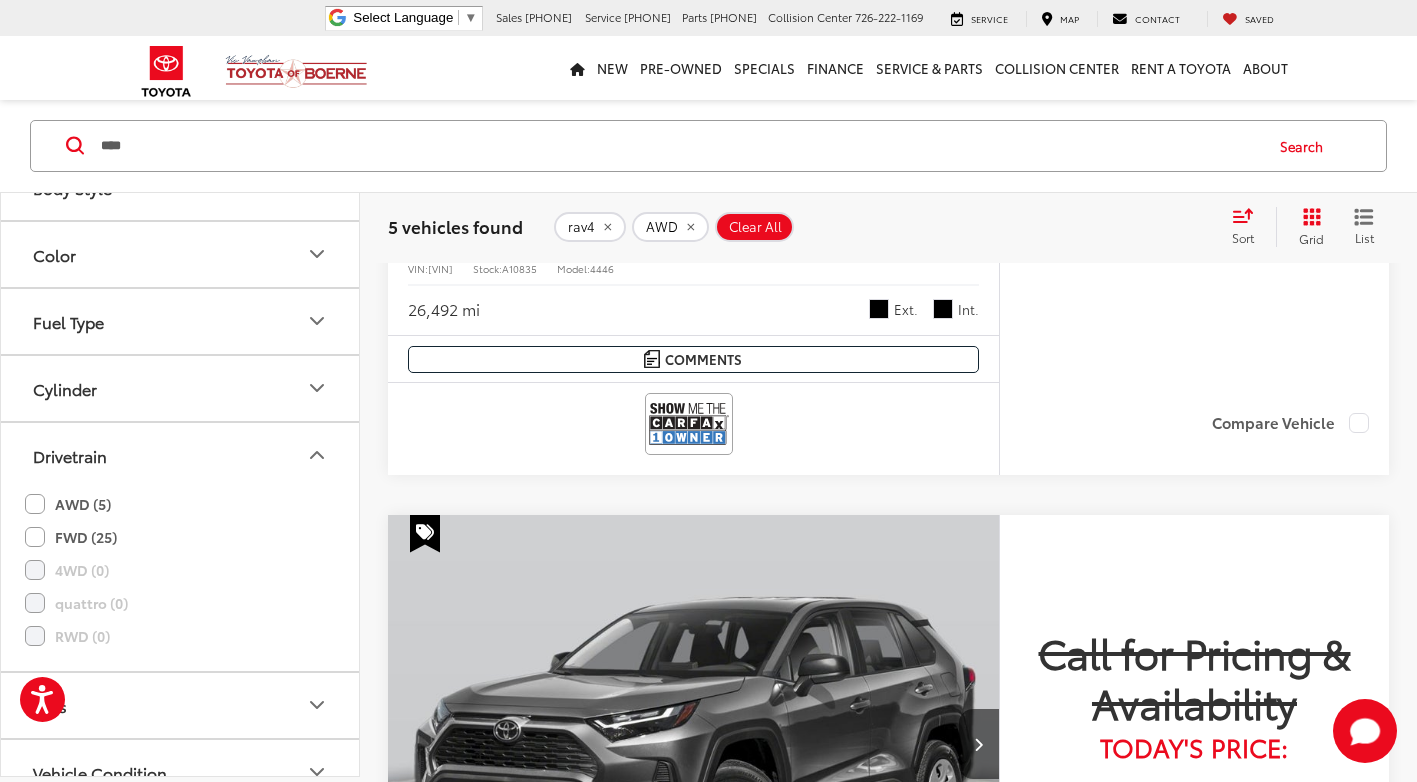 scroll, scrollTop: 3101, scrollLeft: 0, axis: vertical 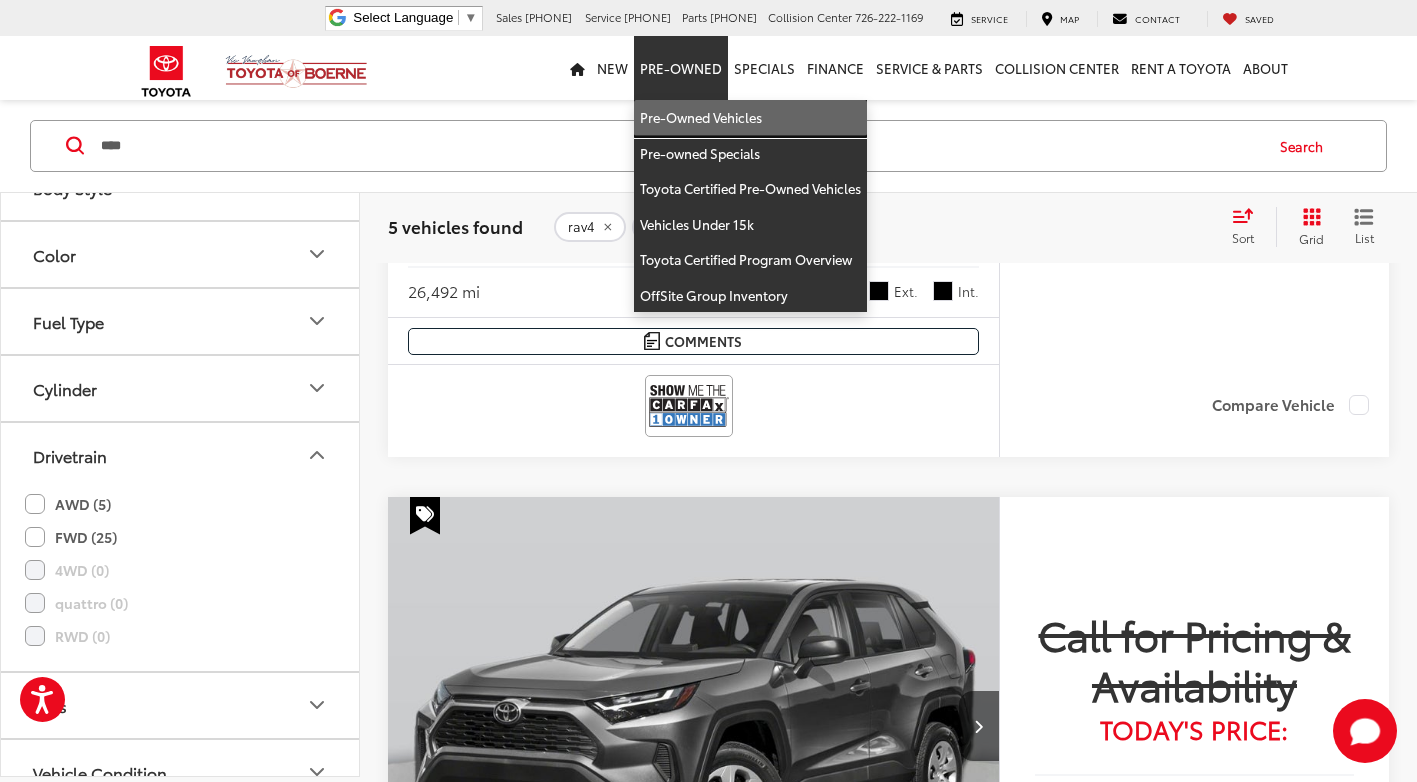 click on "Pre-Owned Vehicles" at bounding box center (750, 118) 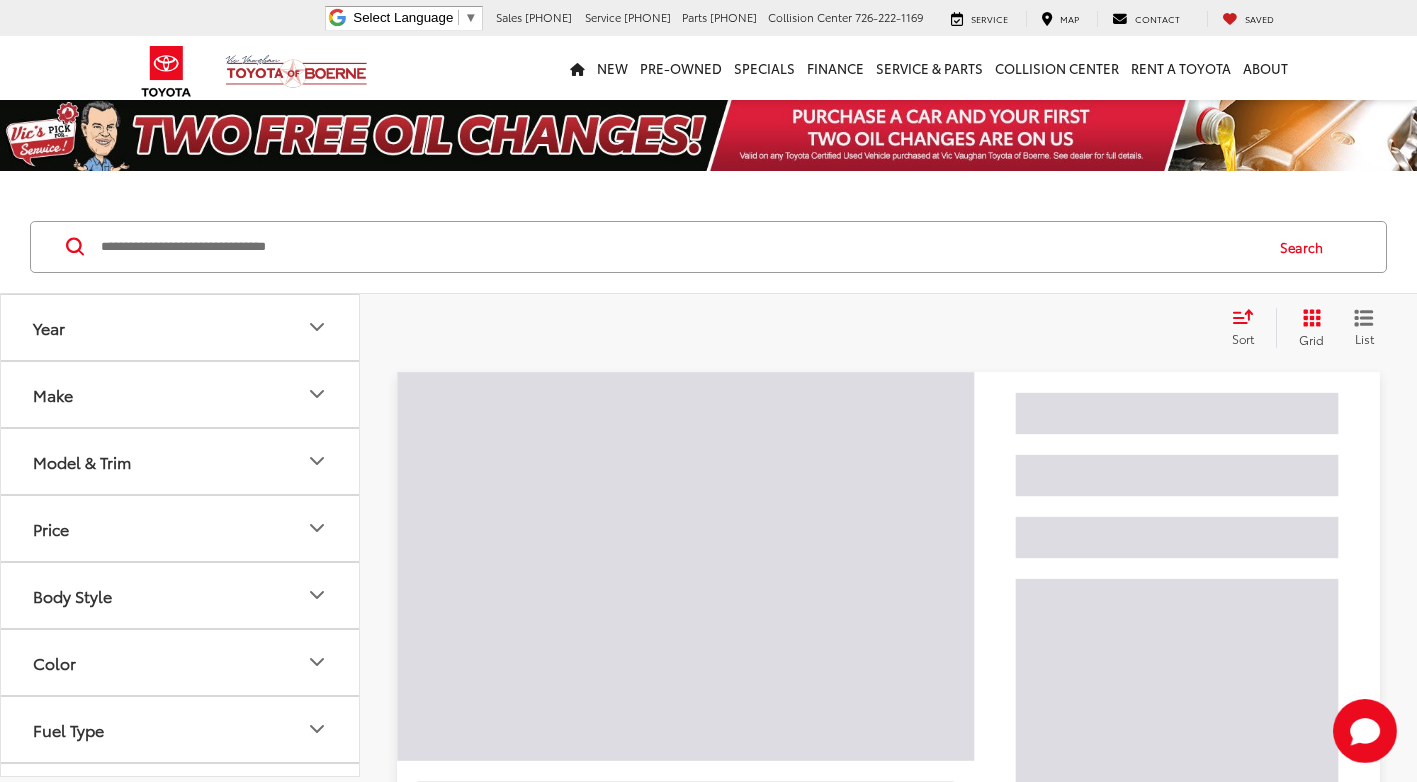 scroll, scrollTop: 0, scrollLeft: 0, axis: both 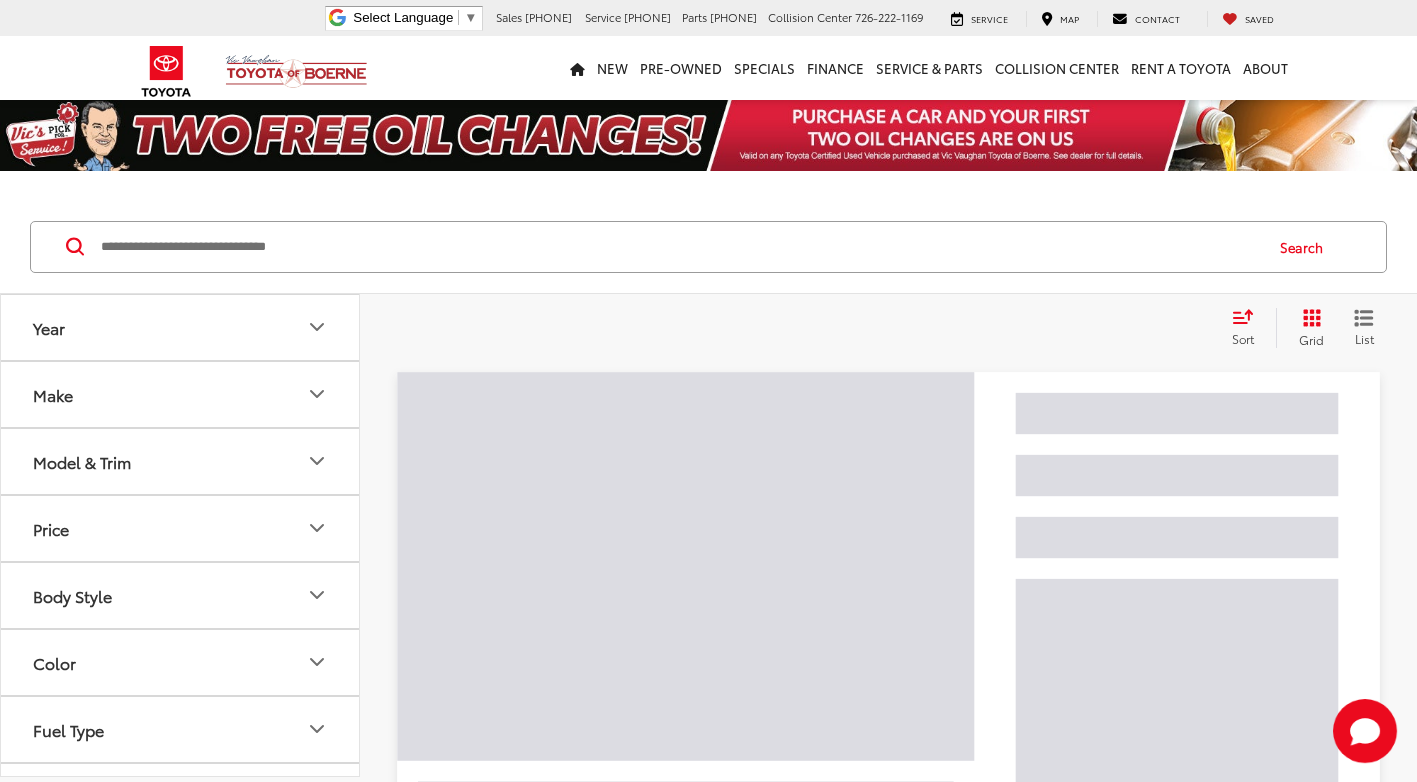 click at bounding box center (680, 247) 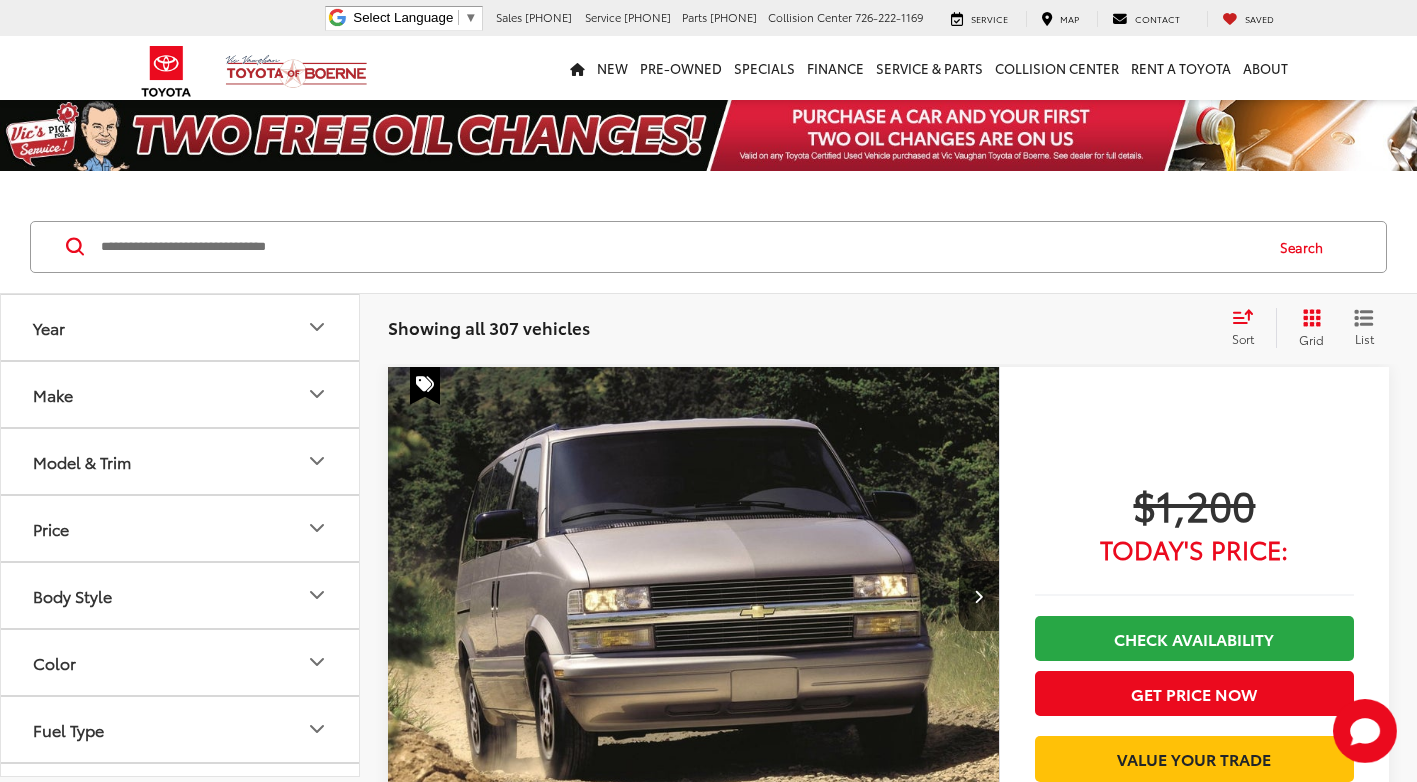 scroll, scrollTop: 0, scrollLeft: 0, axis: both 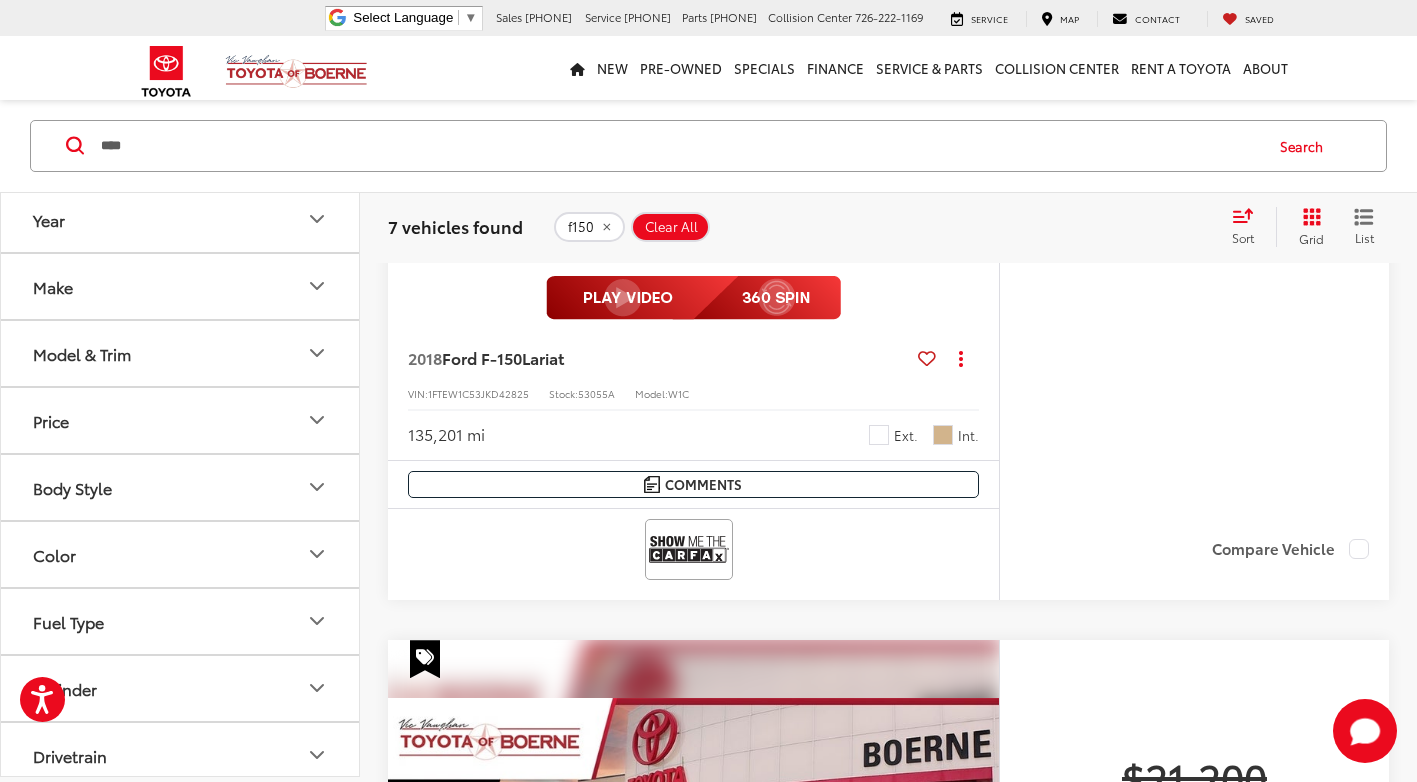 click on "****" at bounding box center (680, 146) 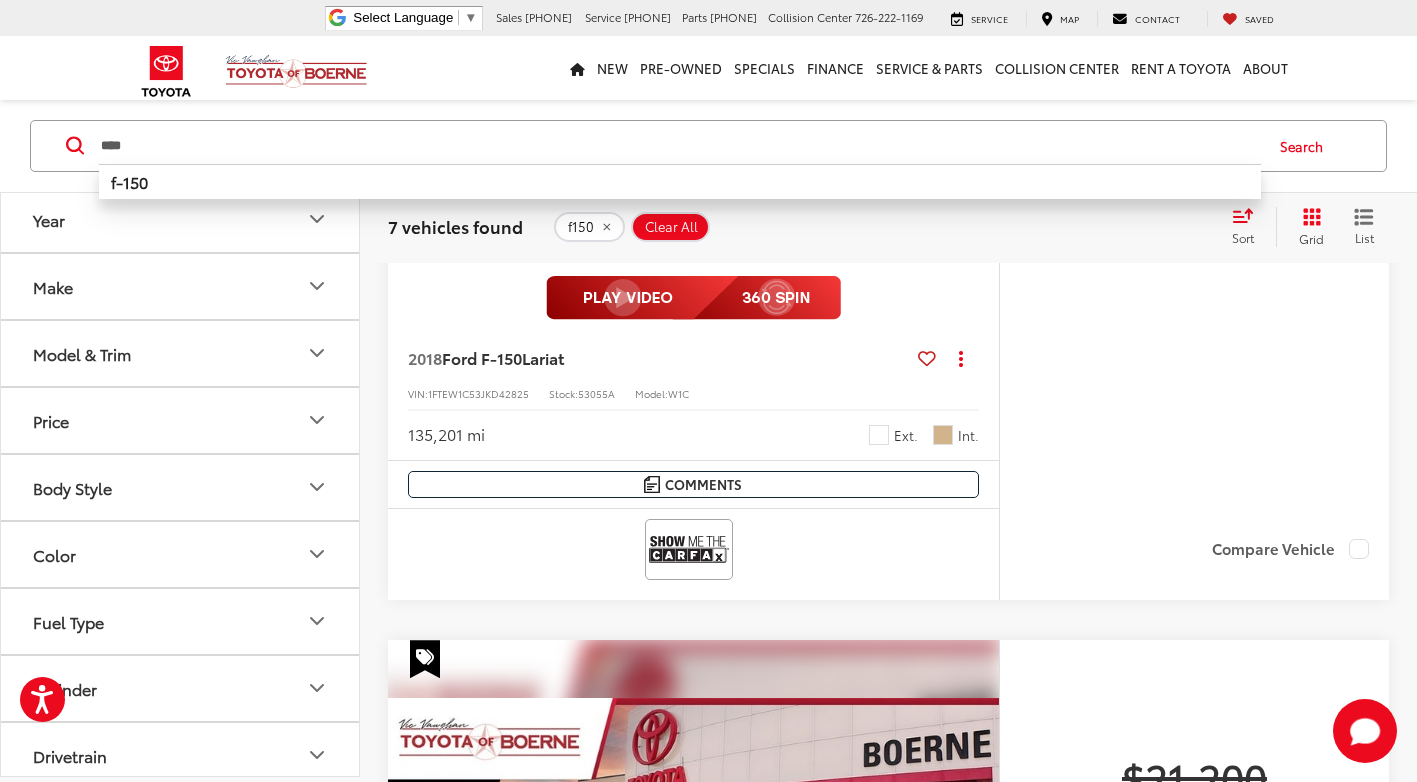 type on "****" 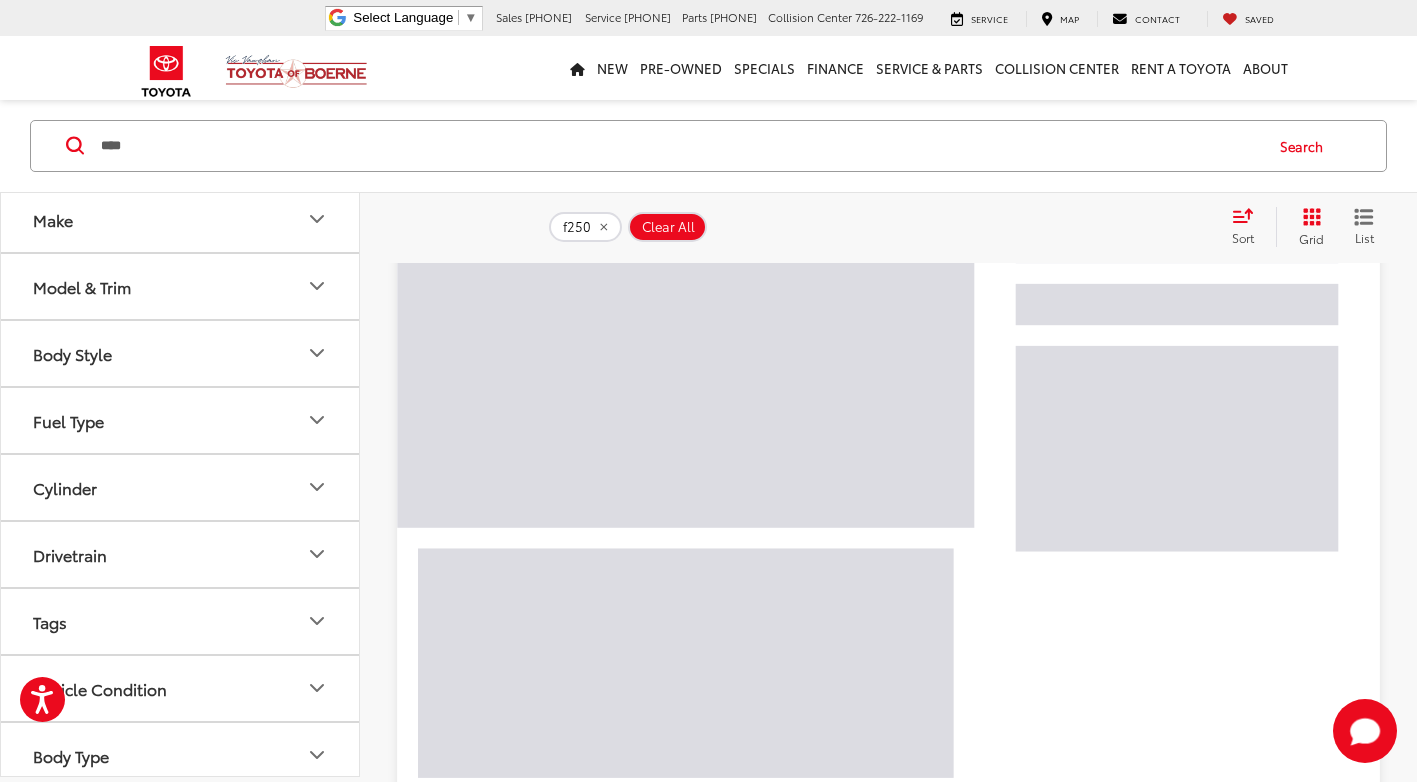 scroll, scrollTop: 30, scrollLeft: 0, axis: vertical 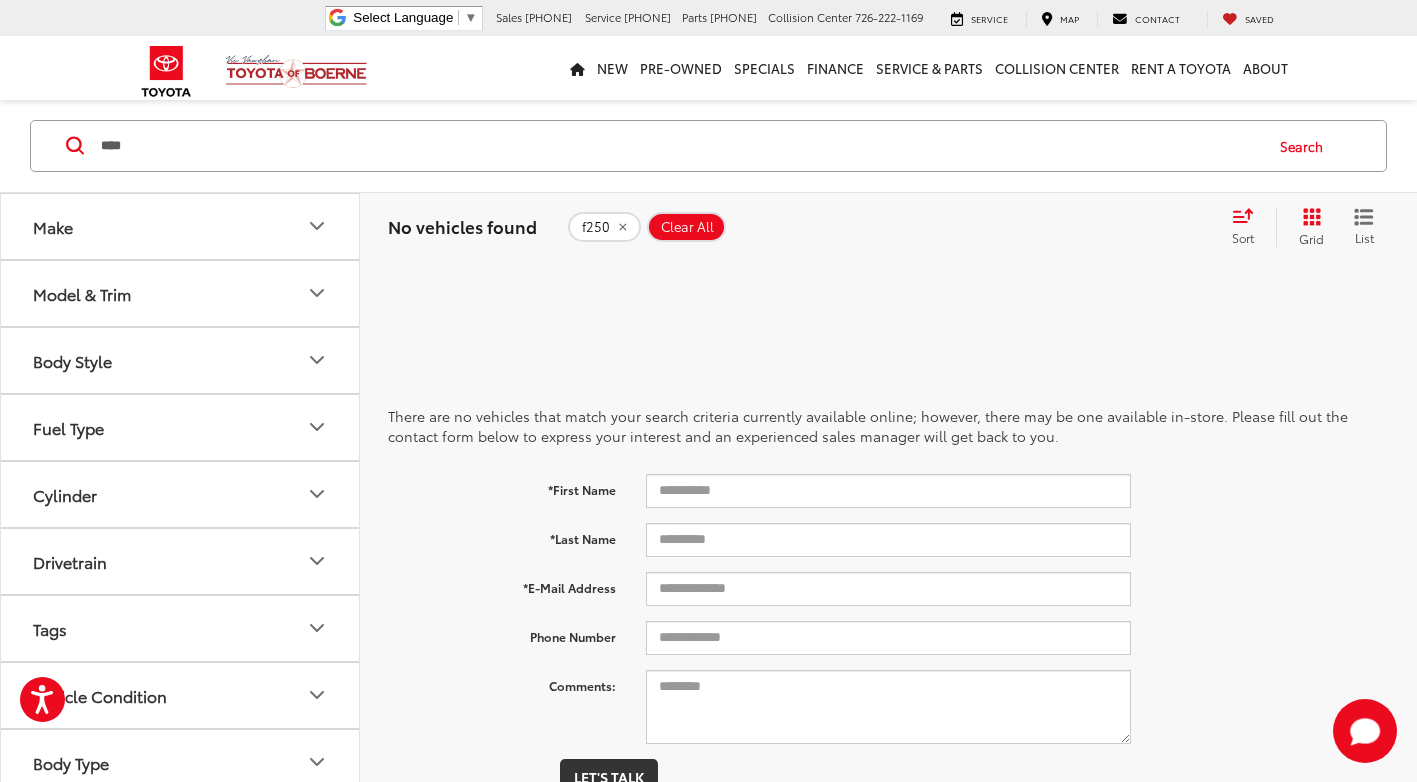 drag, startPoint x: 152, startPoint y: 143, endPoint x: 13, endPoint y: 149, distance: 139.12944 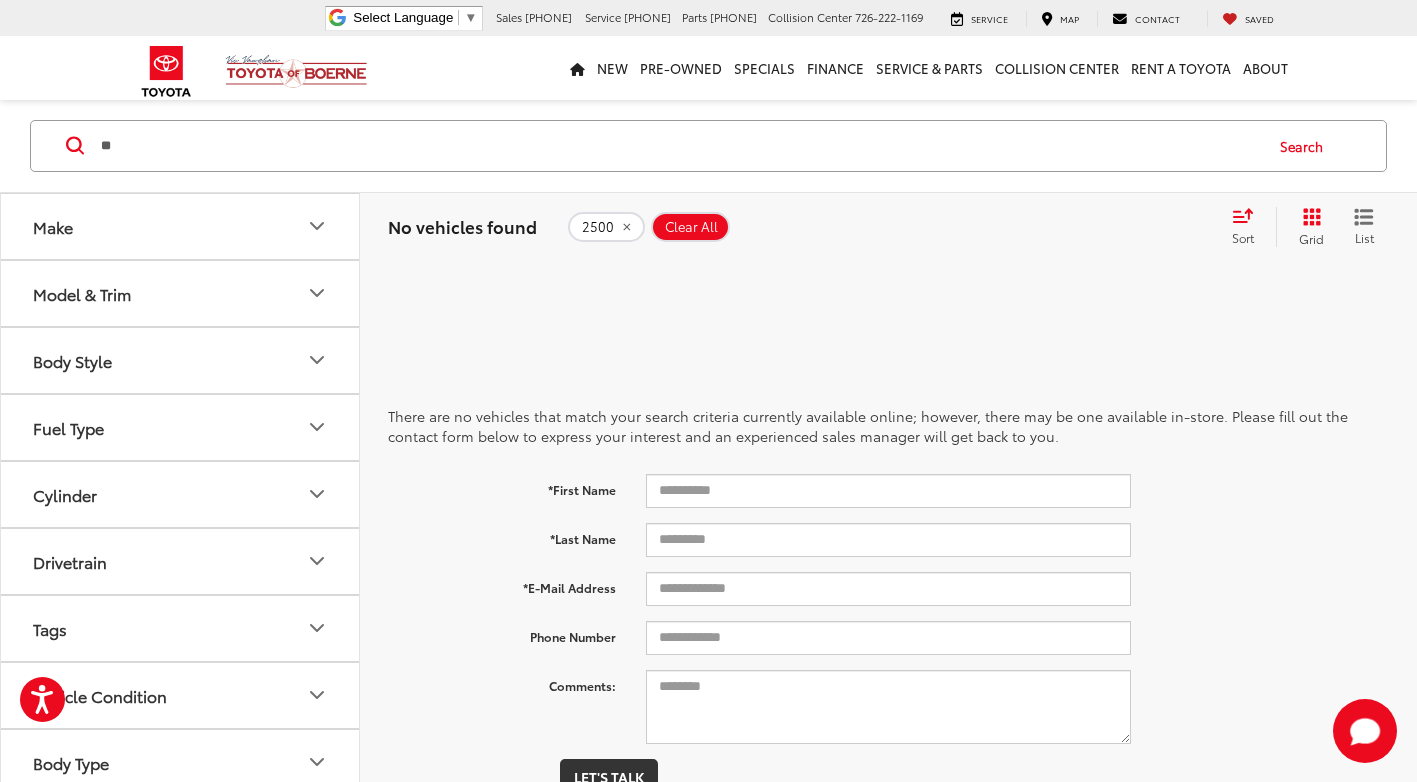 type on "*" 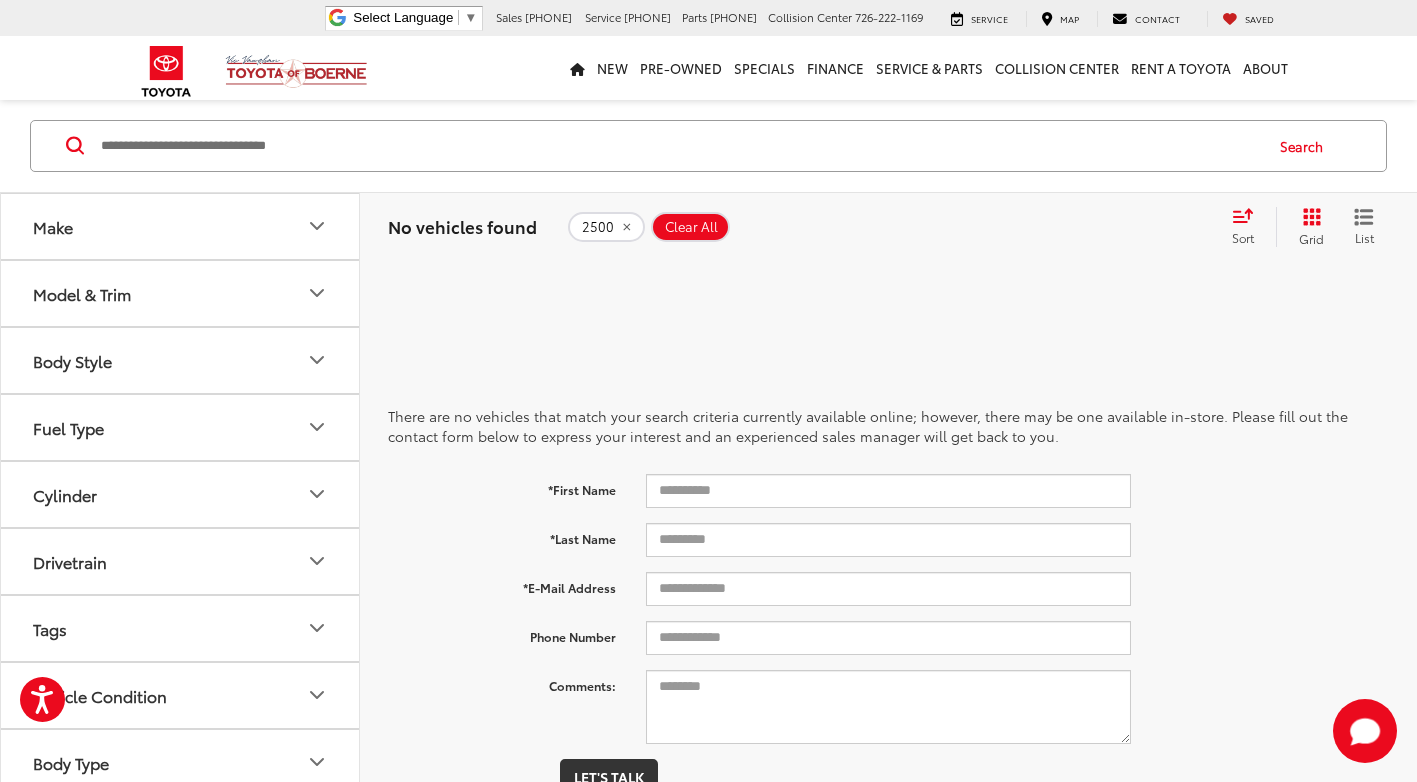 click at bounding box center (680, 146) 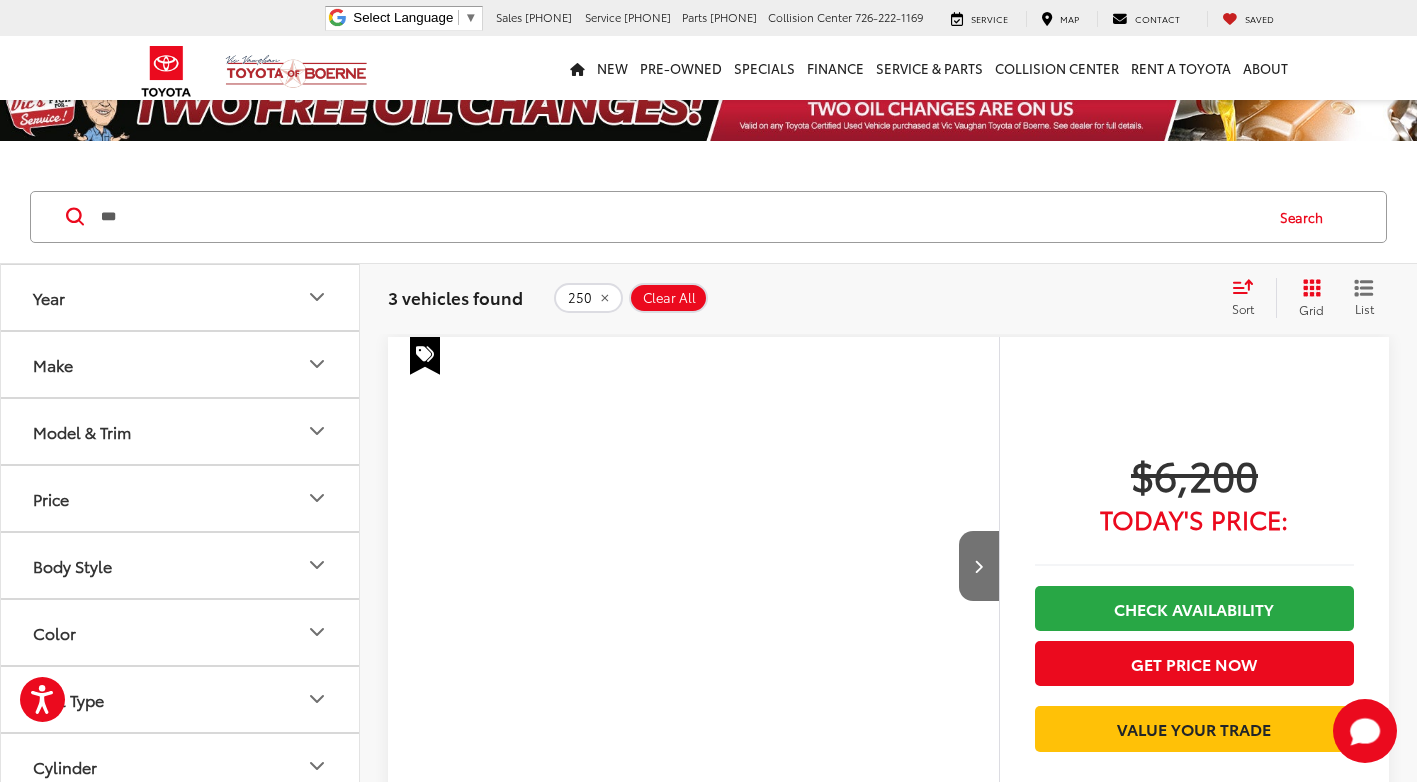 scroll, scrollTop: 101, scrollLeft: 0, axis: vertical 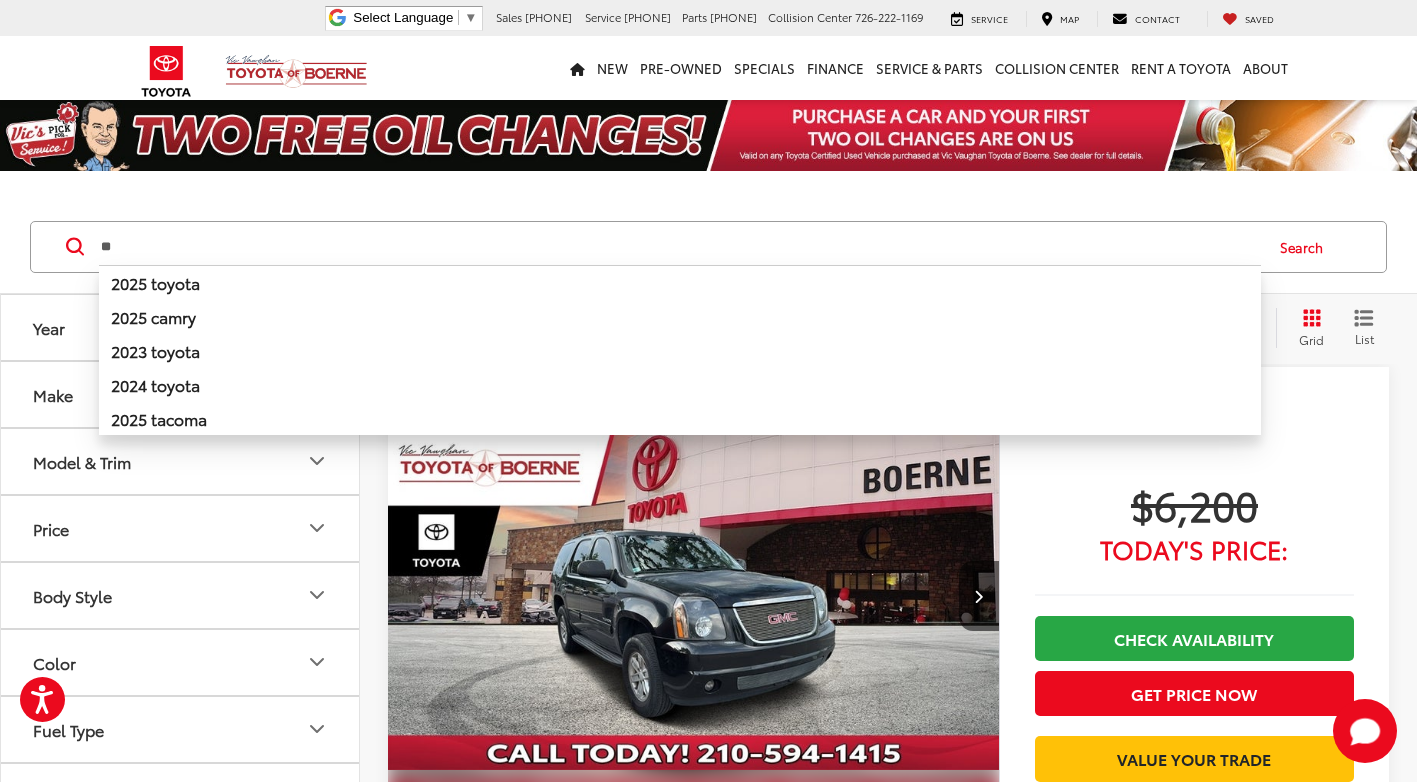 type on "*" 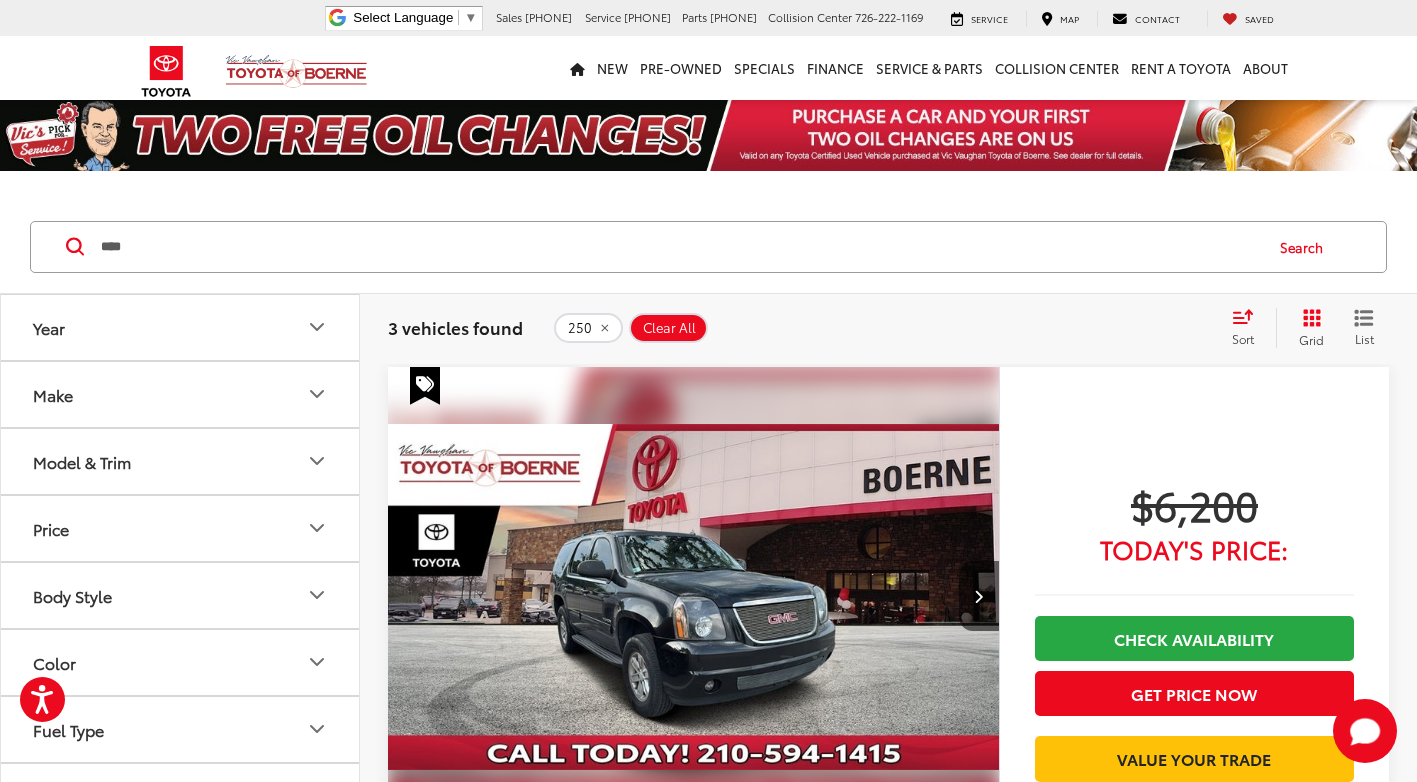 type on "****" 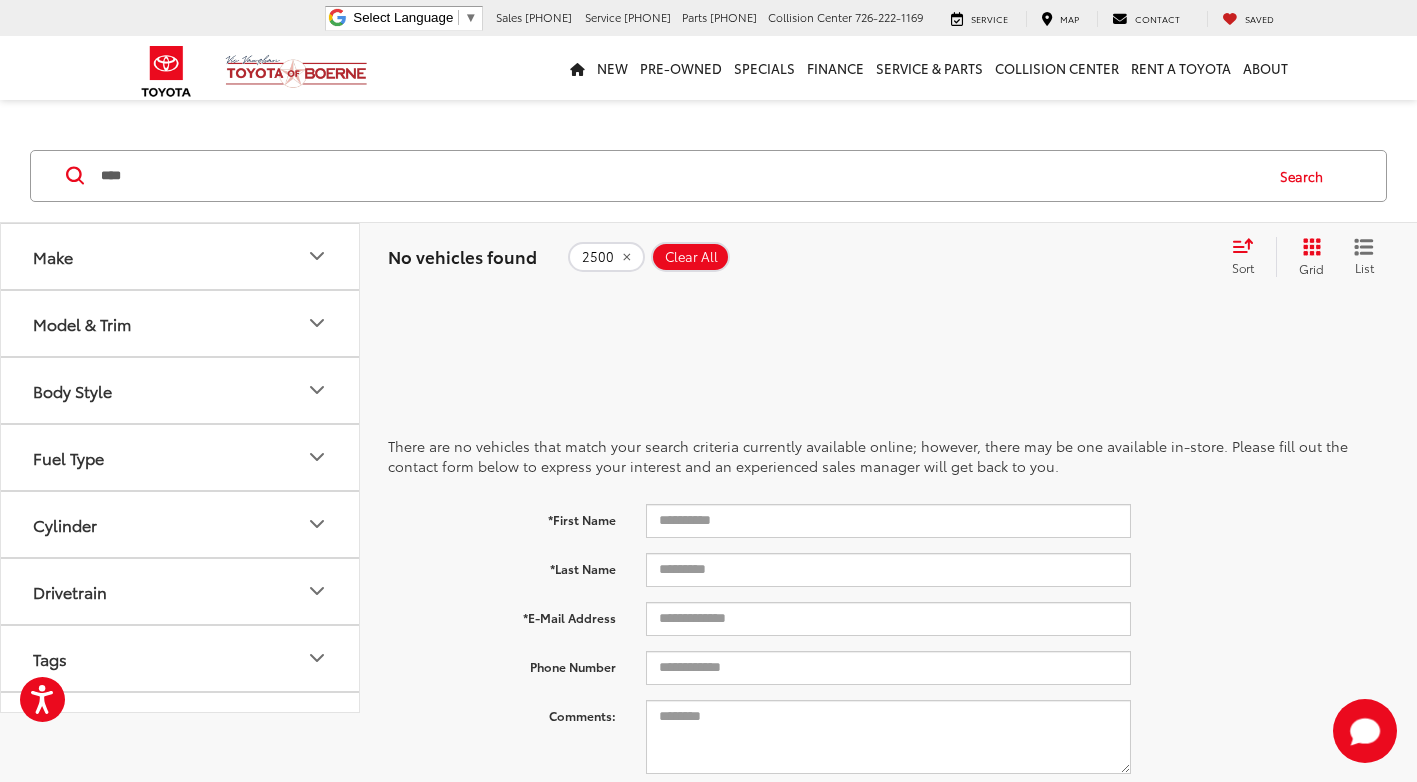 drag, startPoint x: 194, startPoint y: 179, endPoint x: -4, endPoint y: 180, distance: 198.00252 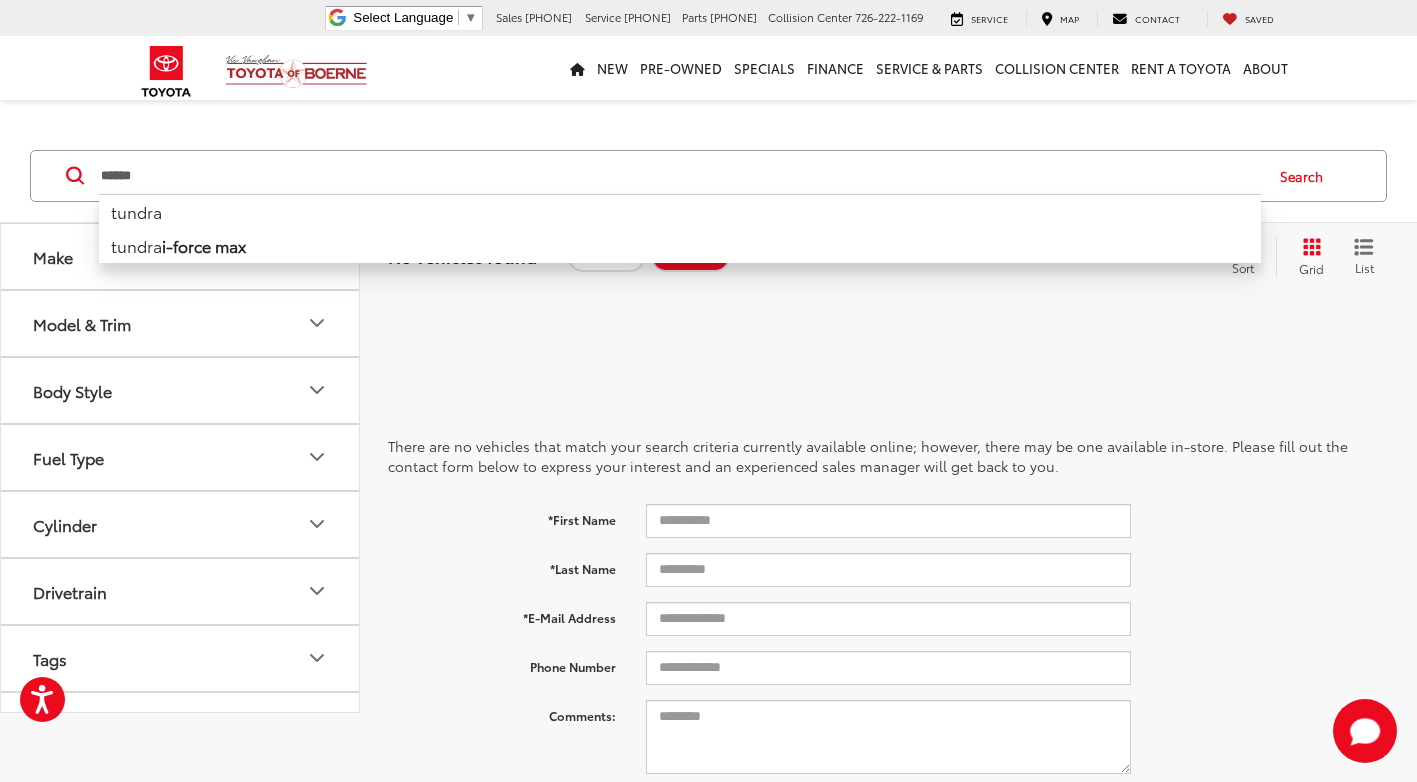 type on "******" 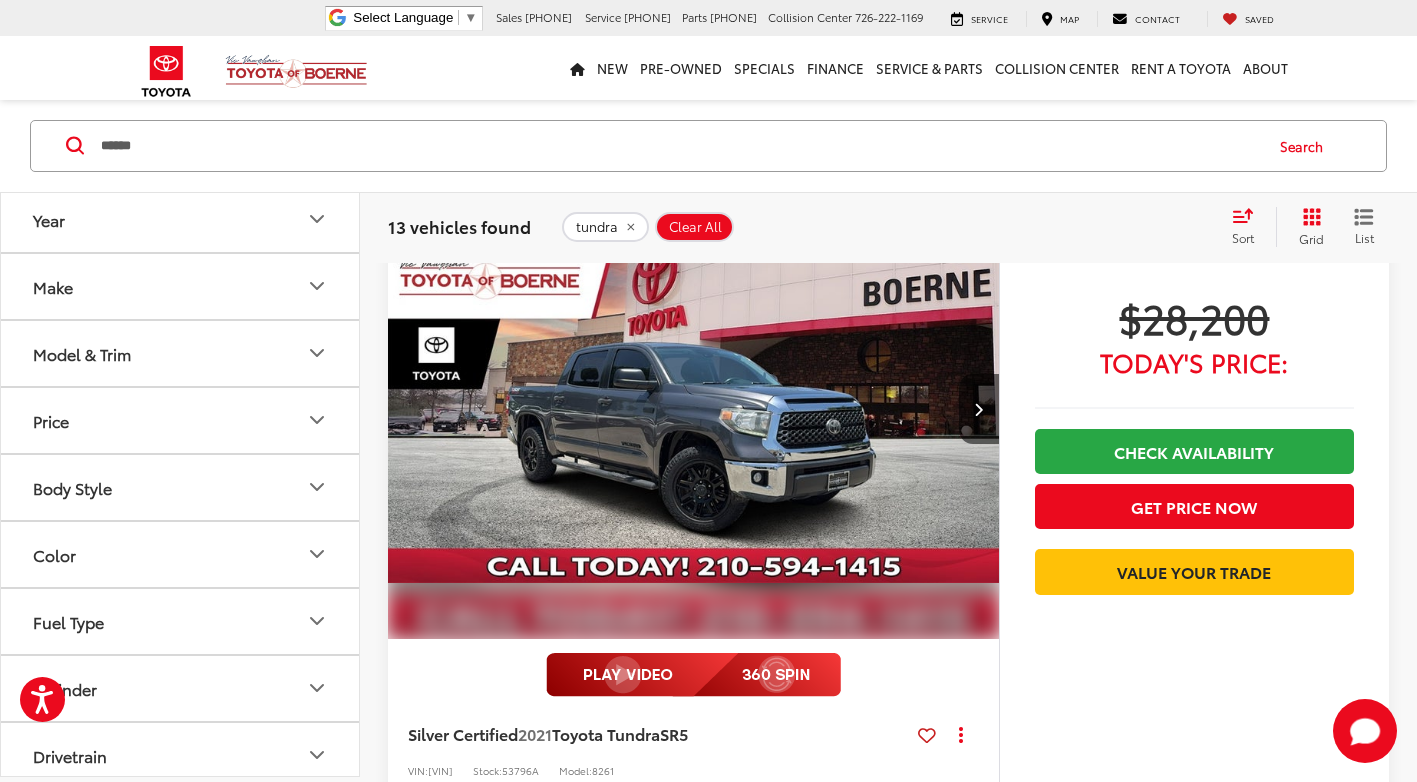 scroll, scrollTop: 300, scrollLeft: 0, axis: vertical 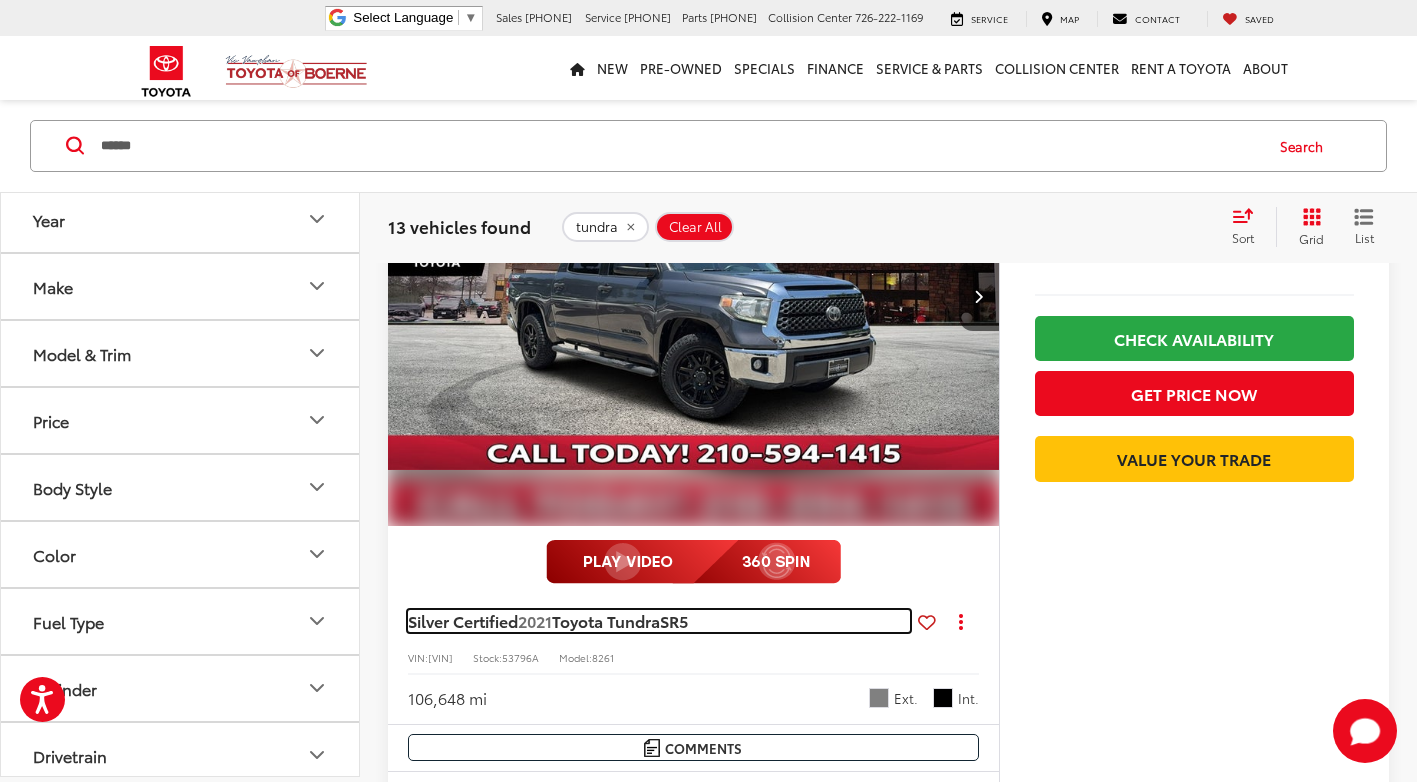 click on "2021" at bounding box center (535, 620) 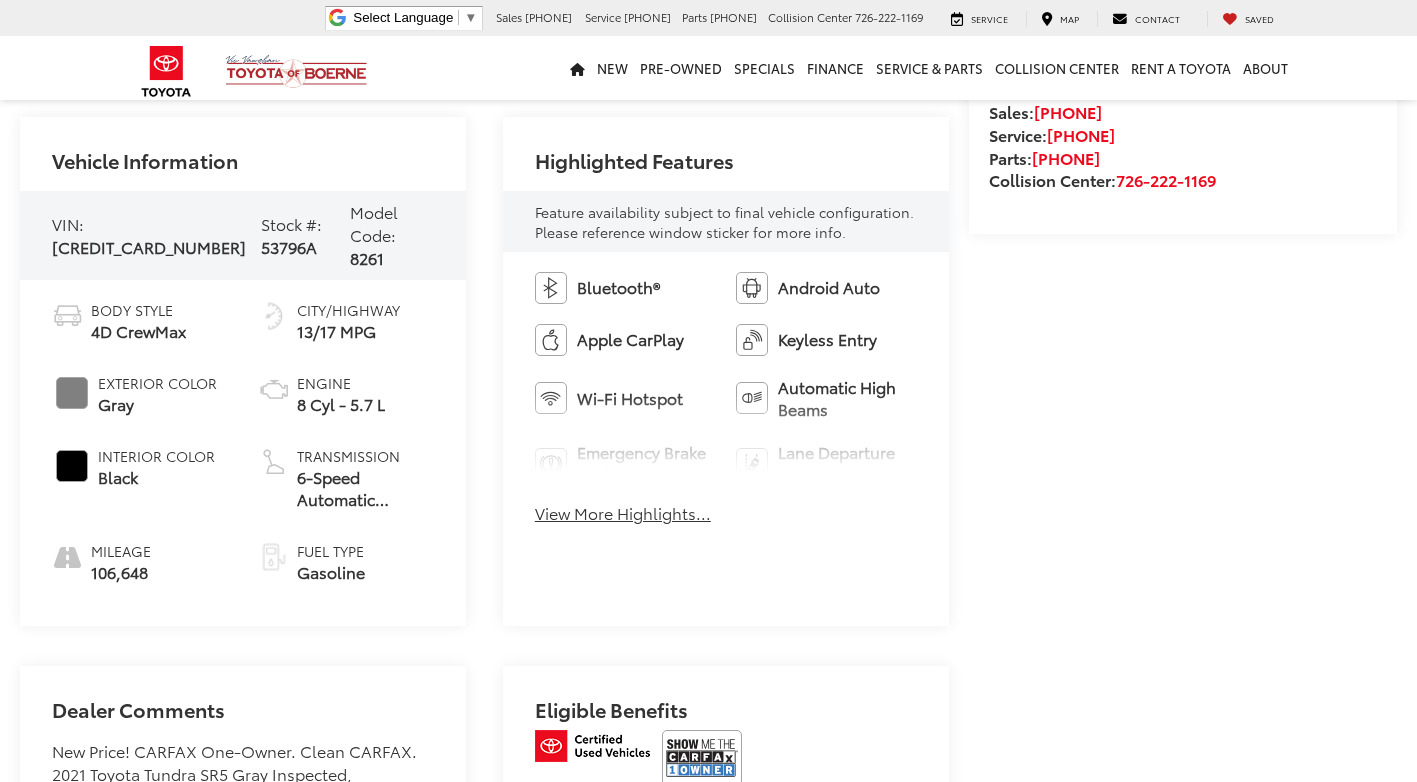scroll, scrollTop: 0, scrollLeft: 0, axis: both 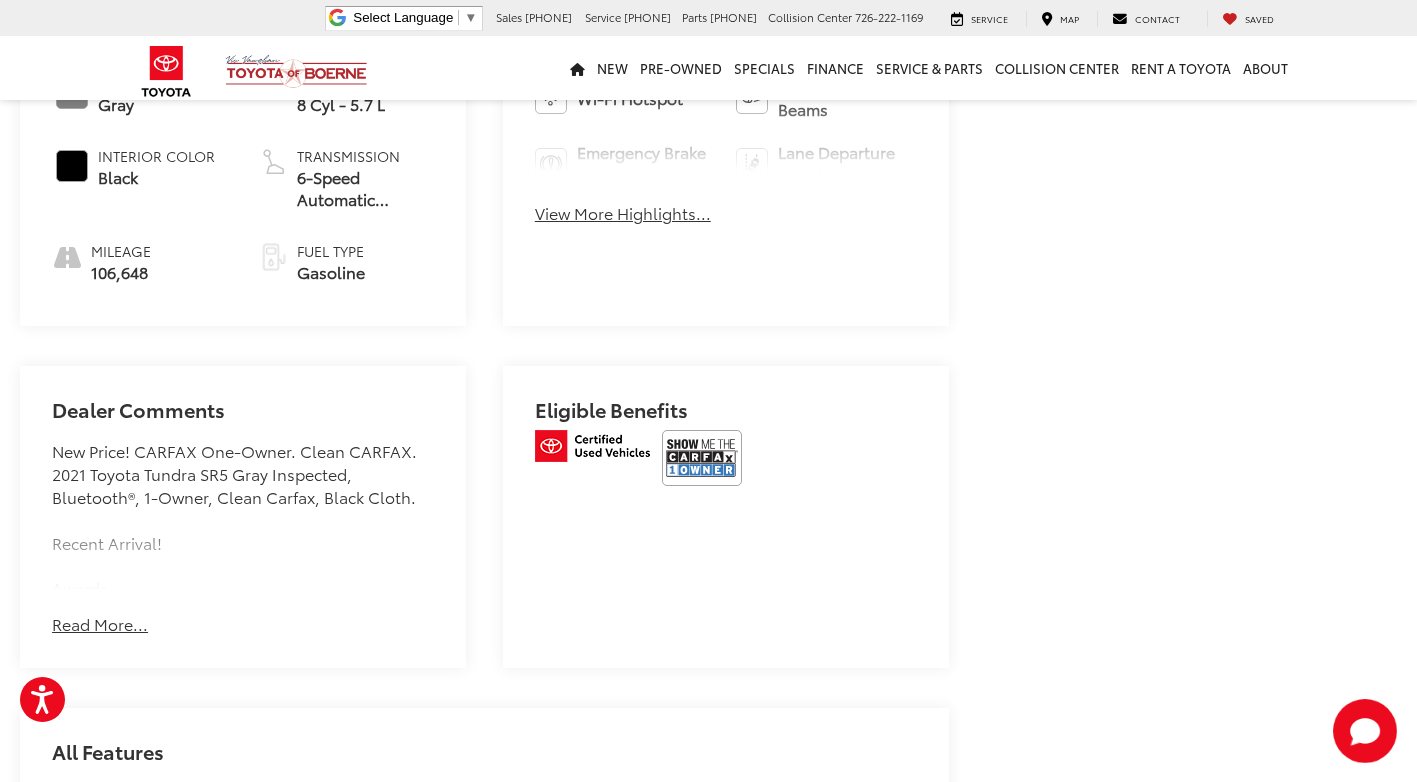 click on "Read More..." at bounding box center (100, 624) 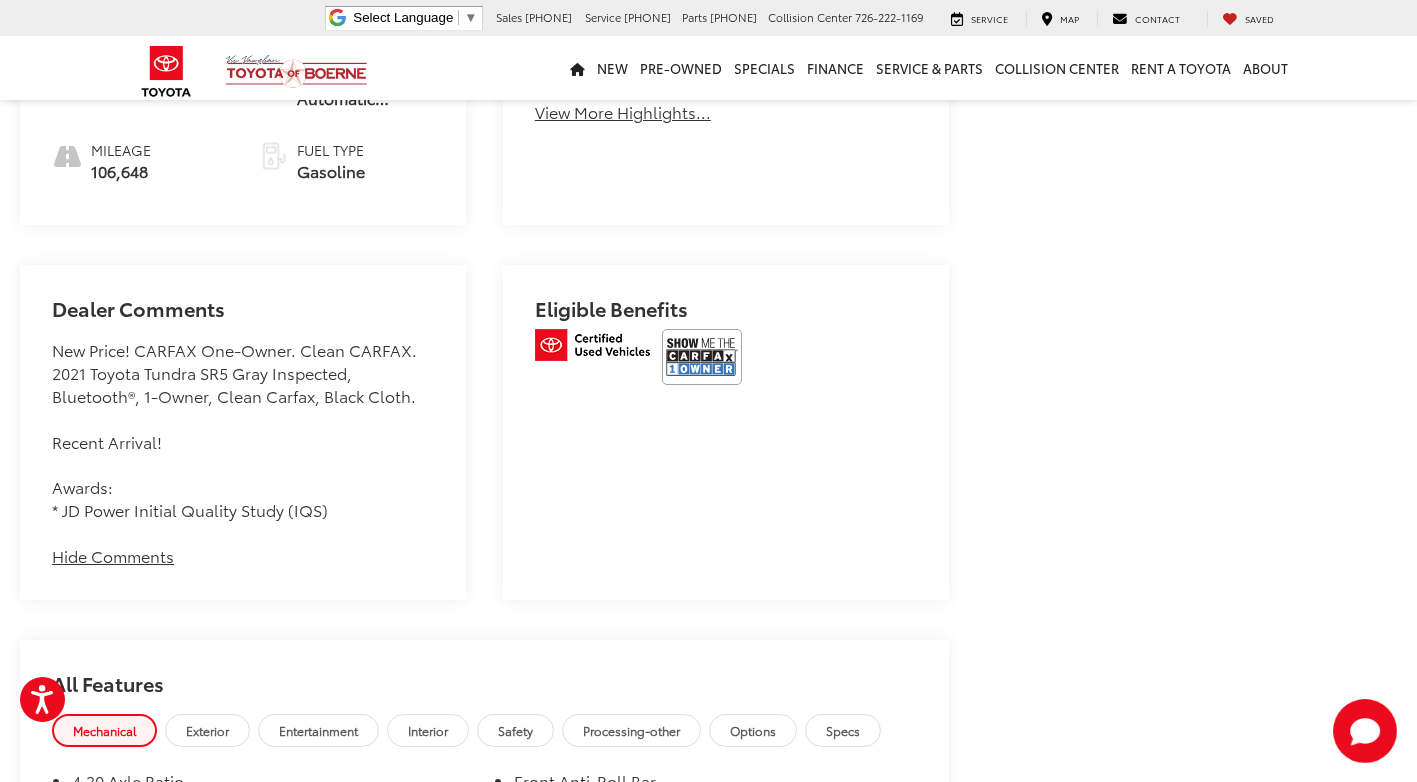 scroll, scrollTop: 1100, scrollLeft: 0, axis: vertical 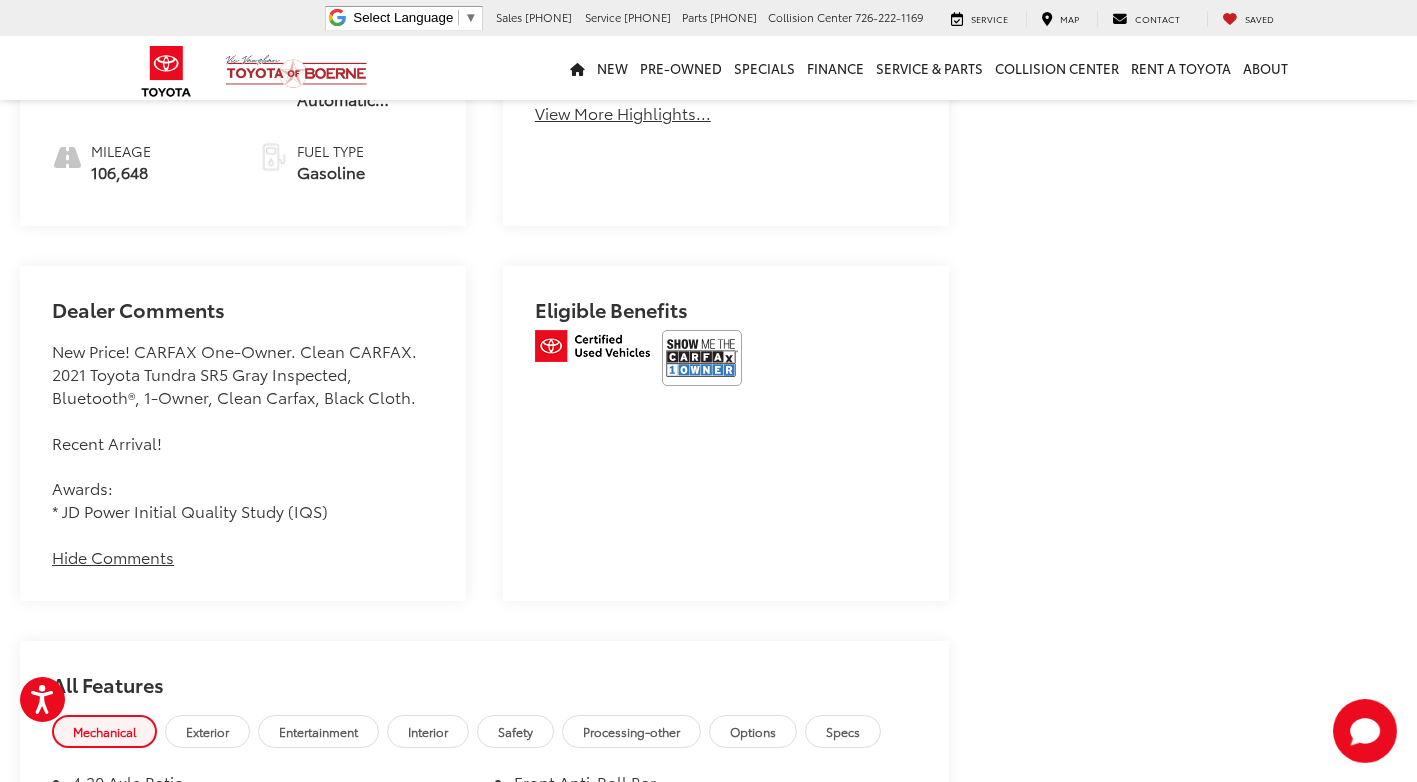 click on "Hide Comments" at bounding box center [113, 557] 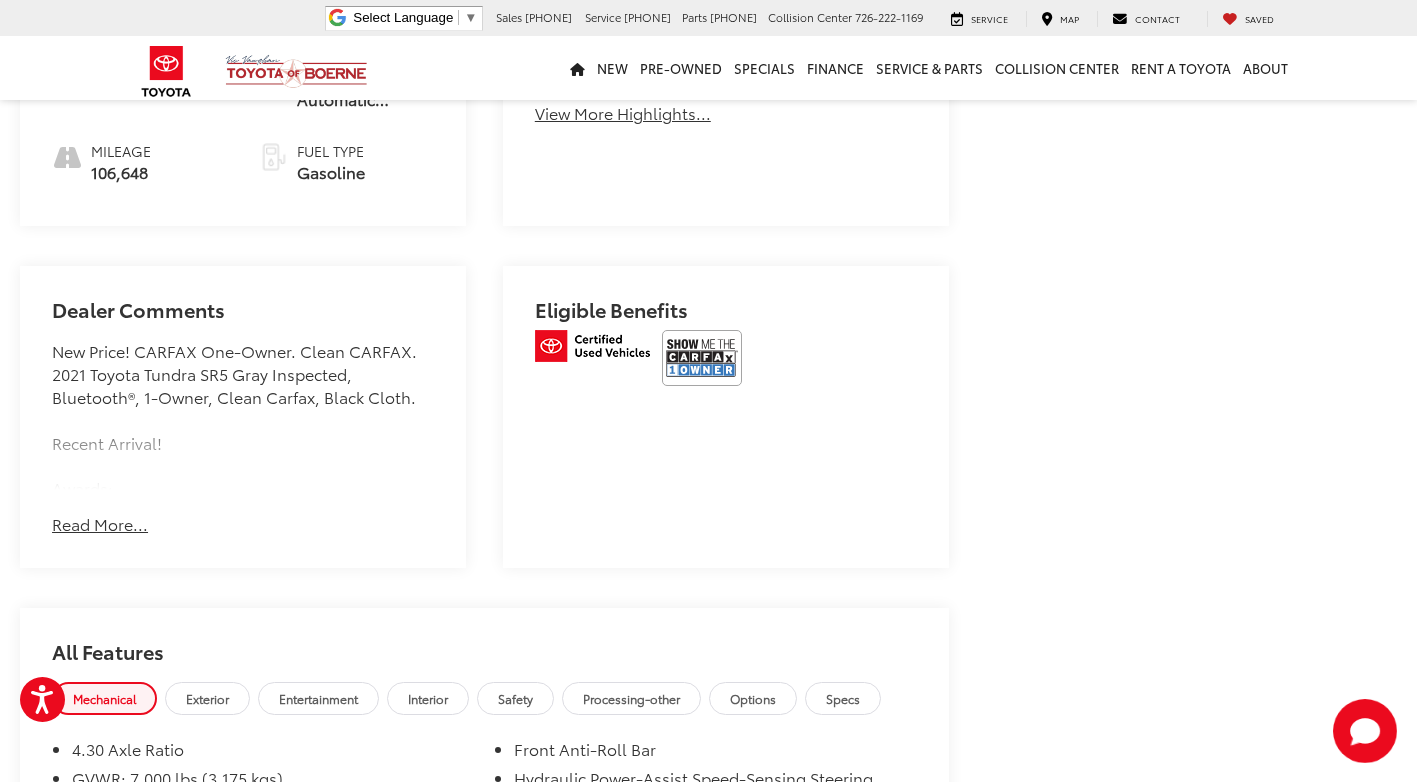 scroll, scrollTop: 1000, scrollLeft: 0, axis: vertical 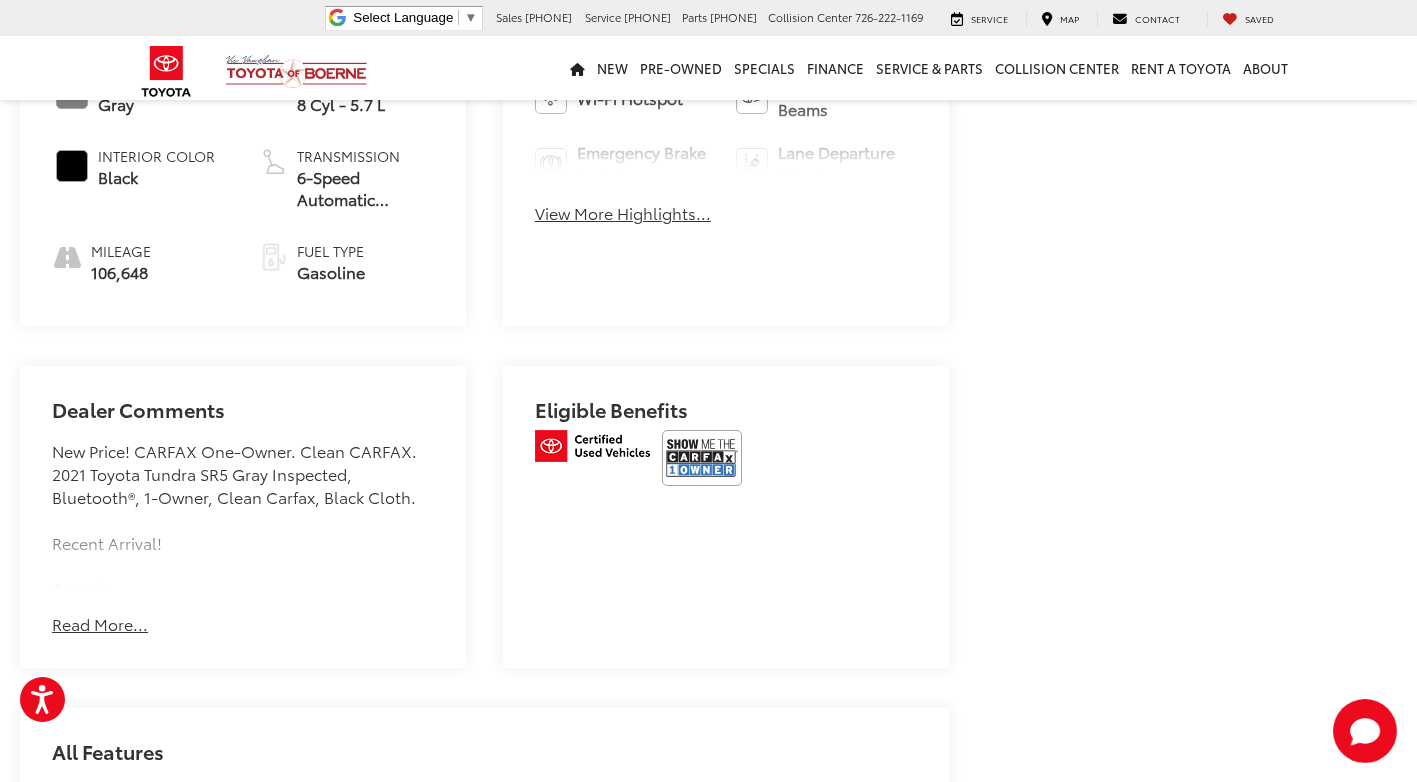 click on "Read More..." at bounding box center (100, 624) 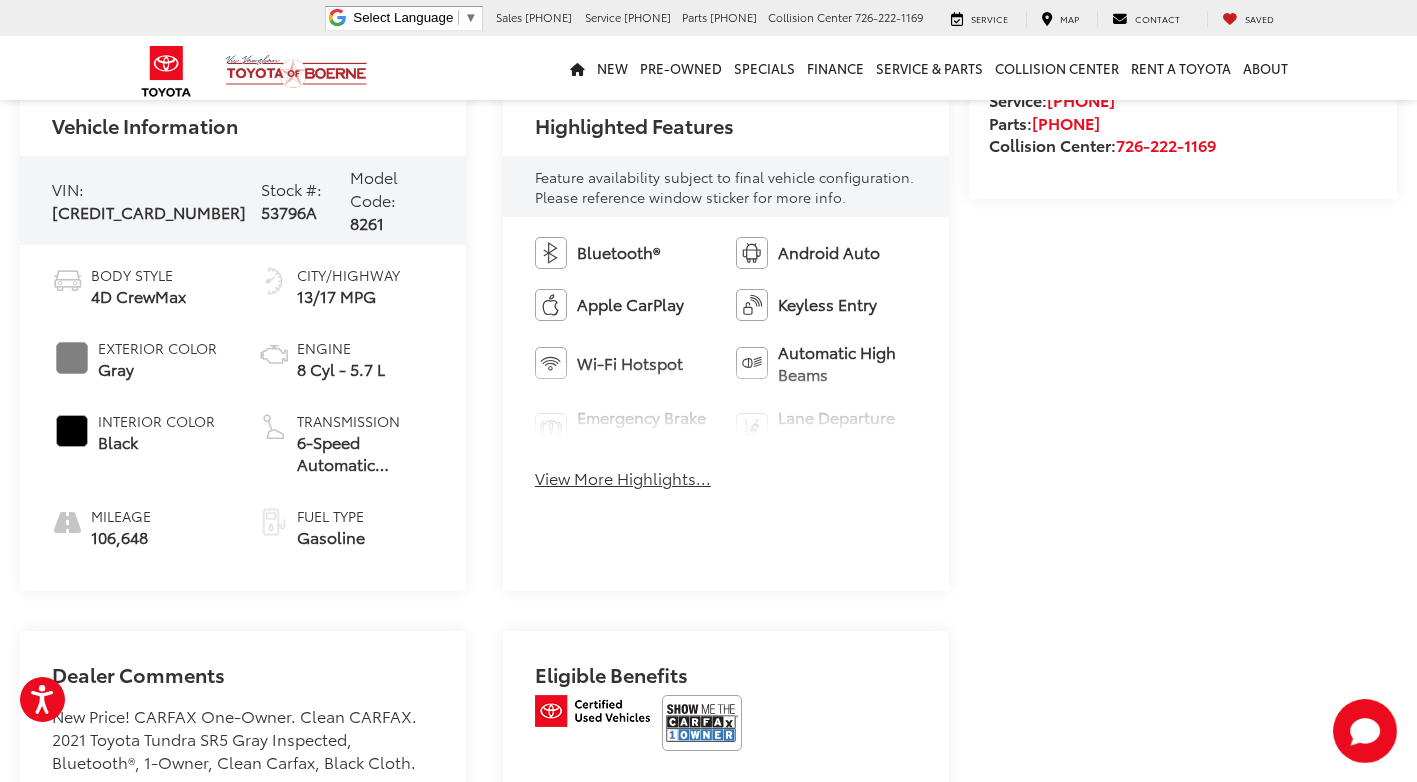 scroll, scrollTop: 700, scrollLeft: 0, axis: vertical 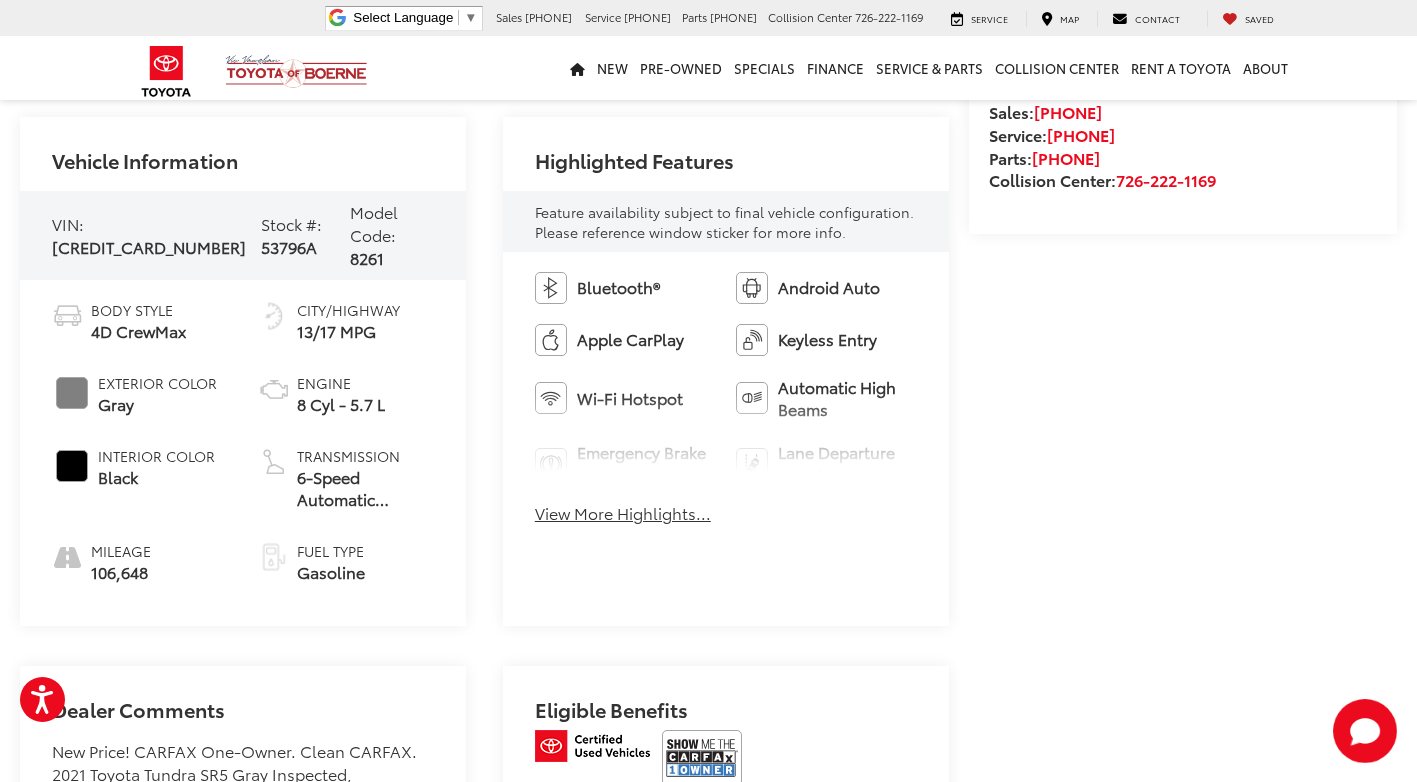 click on "View More Highlights..." at bounding box center [623, 513] 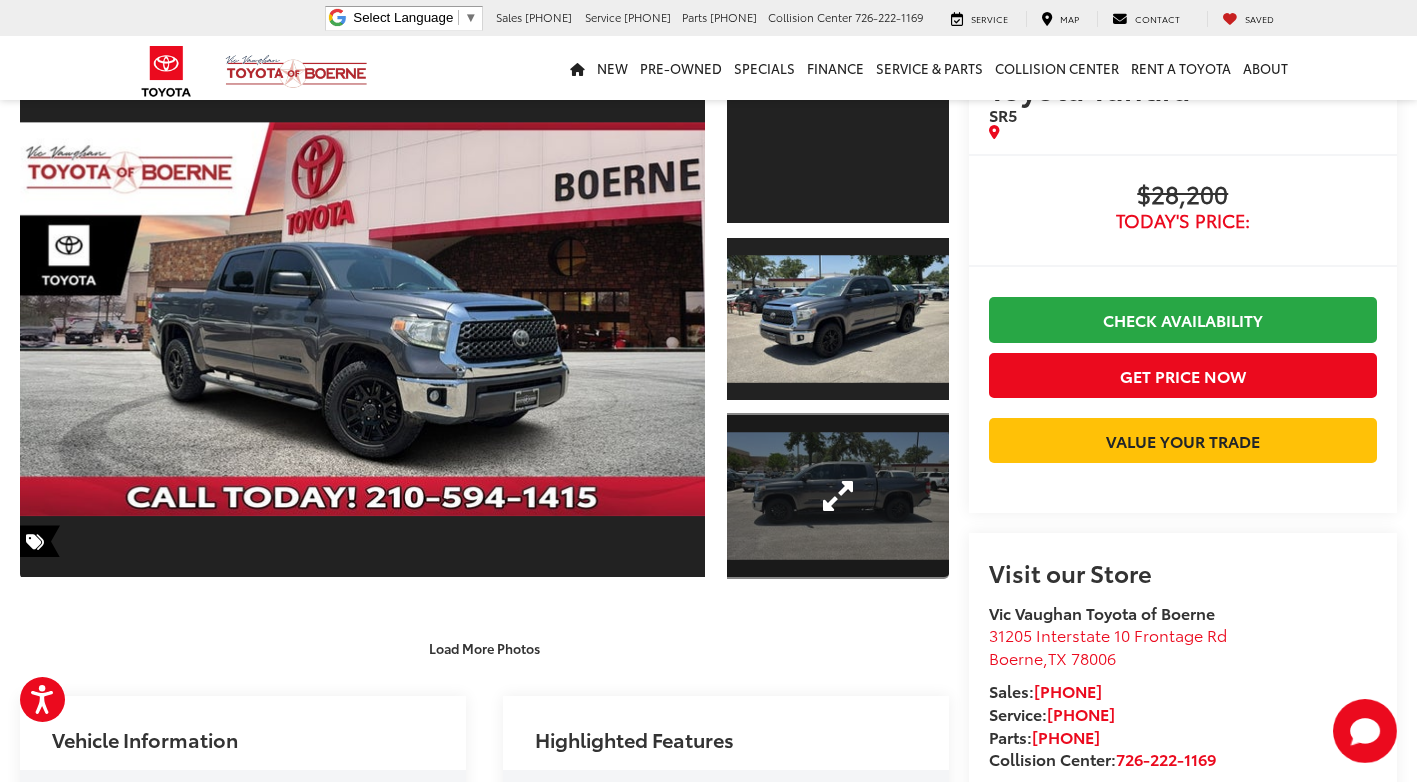 scroll, scrollTop: 0, scrollLeft: 0, axis: both 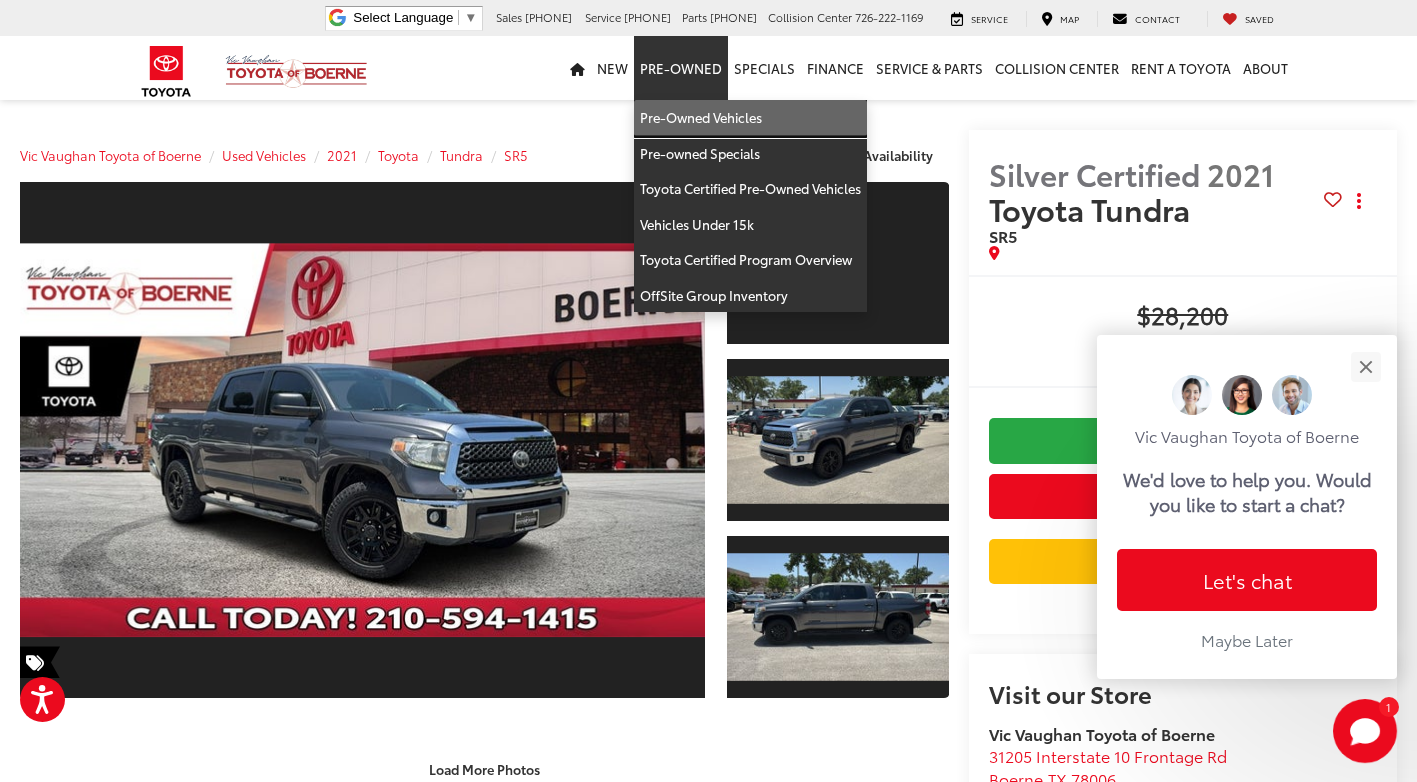 click on "Pre-Owned Vehicles" at bounding box center [750, 118] 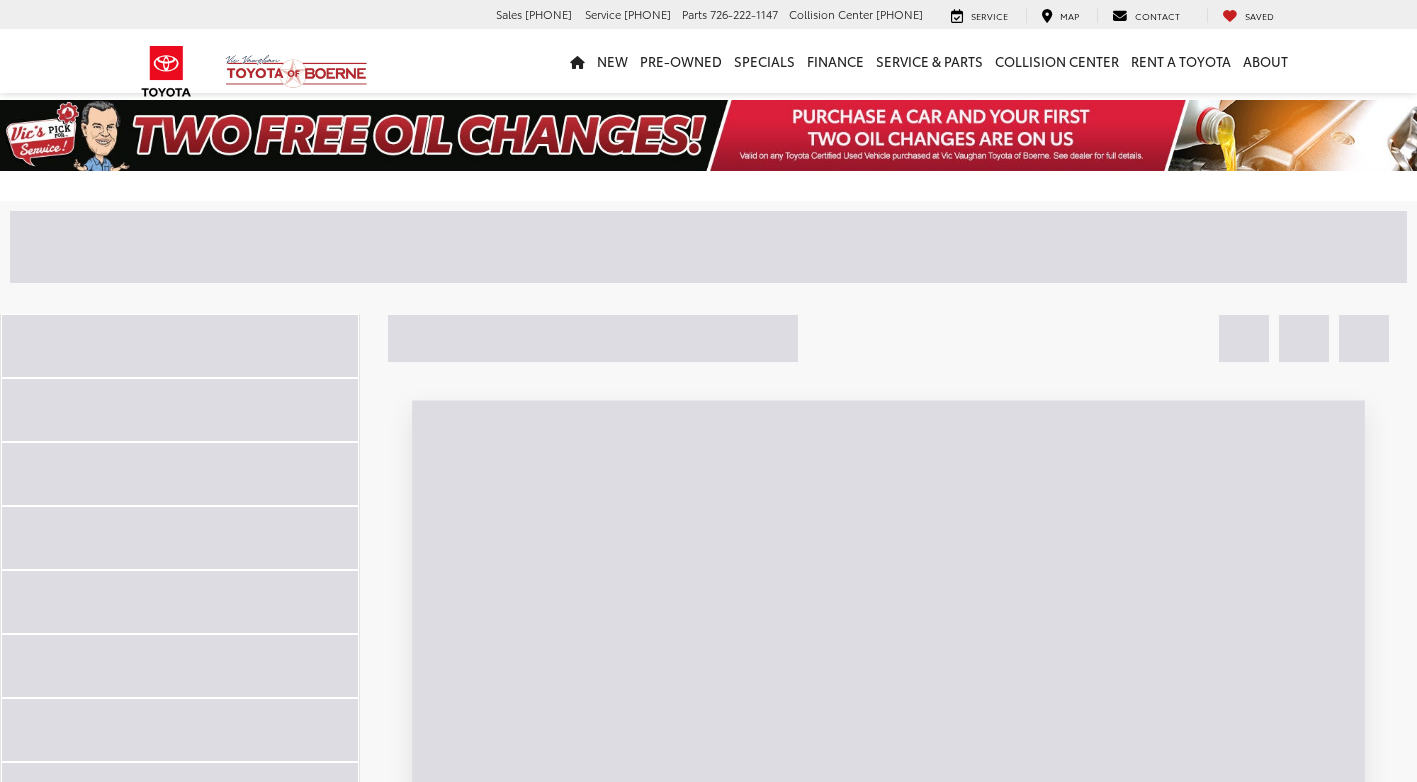 scroll, scrollTop: 0, scrollLeft: 0, axis: both 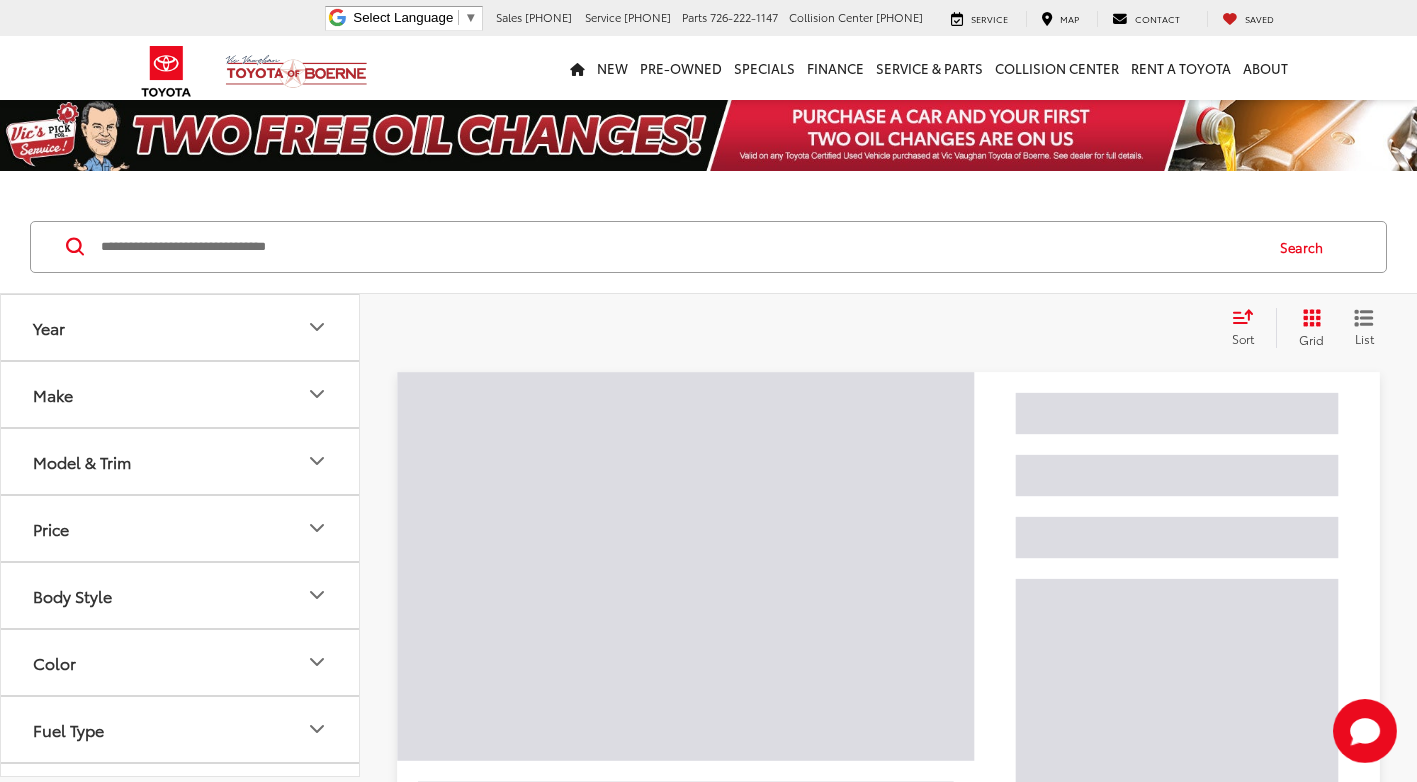 click at bounding box center [680, 247] 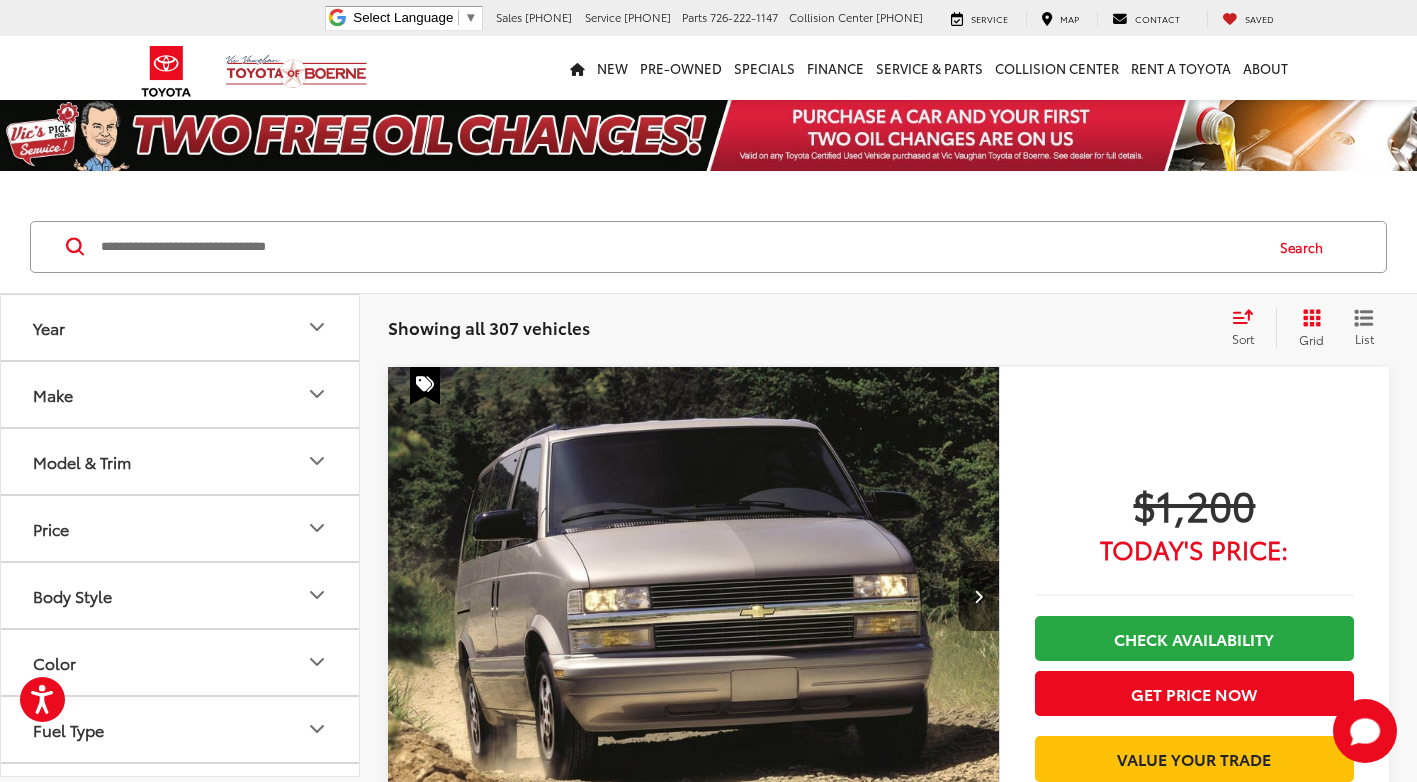 paste on "*******" 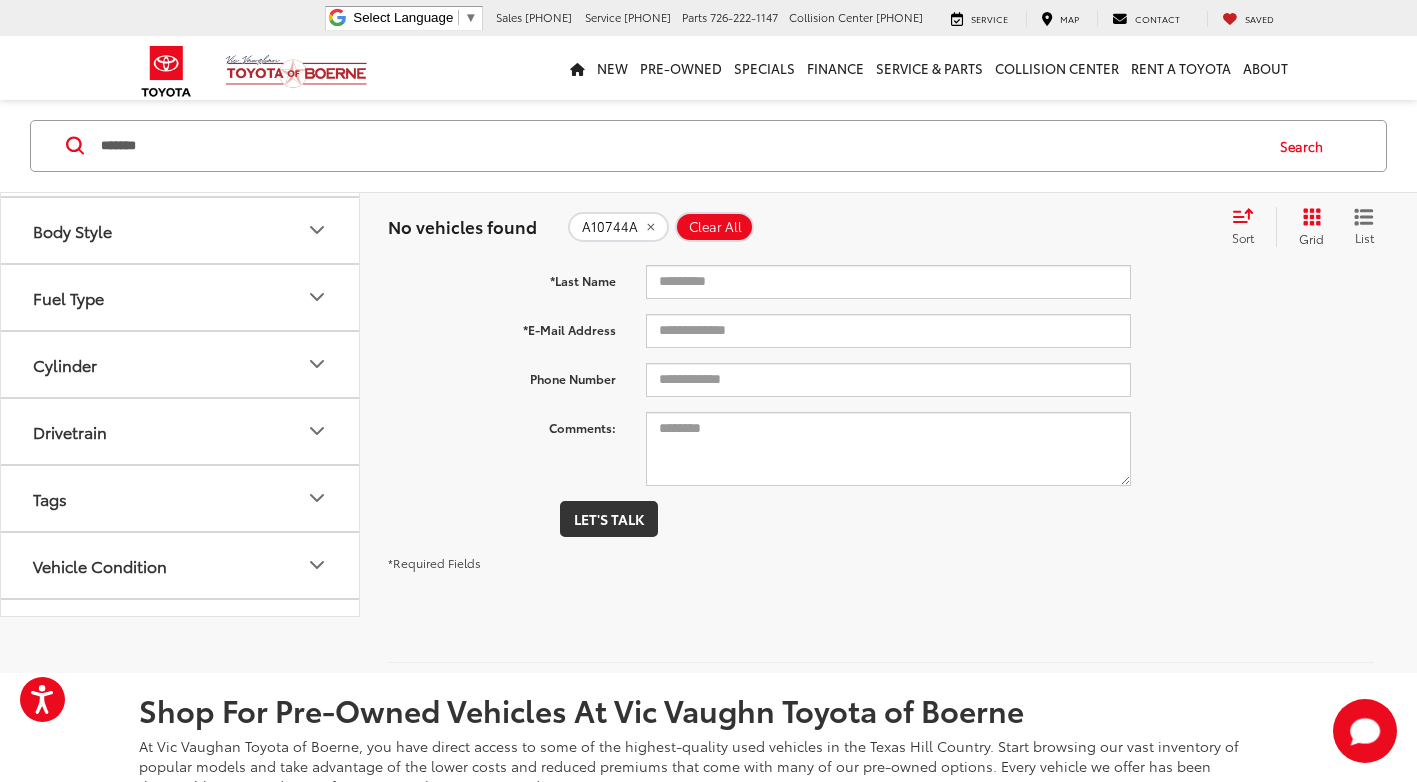 scroll, scrollTop: 0, scrollLeft: 0, axis: both 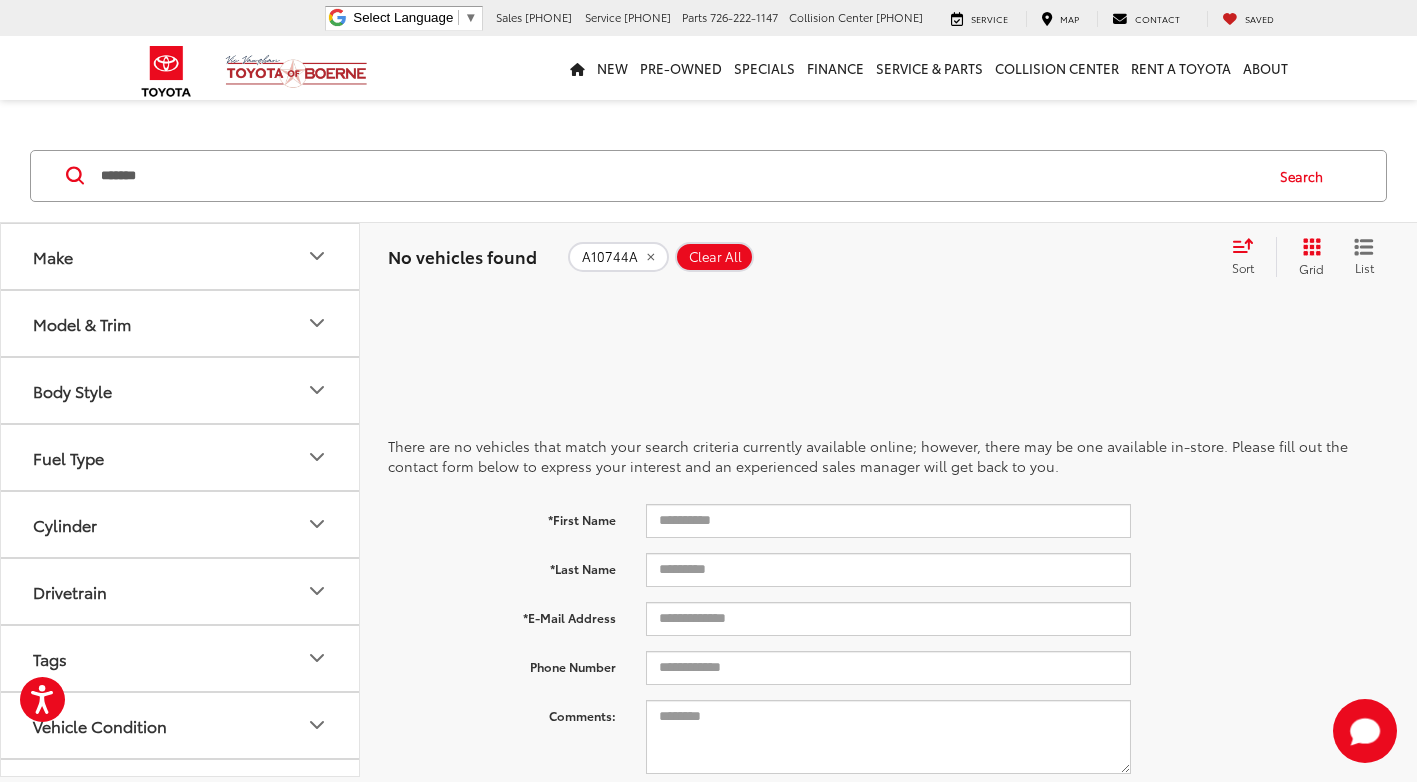 click on "*******" at bounding box center (680, 176) 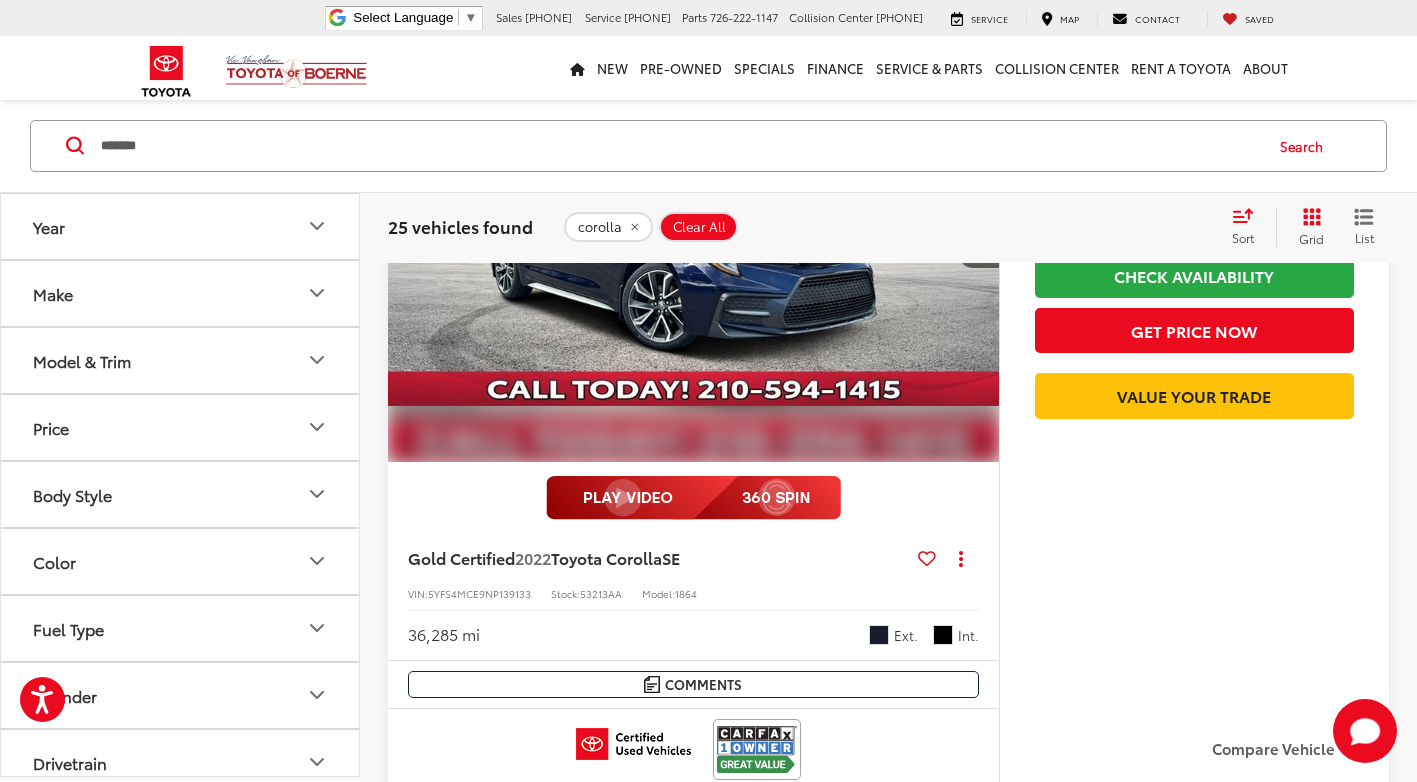 scroll, scrollTop: 700, scrollLeft: 0, axis: vertical 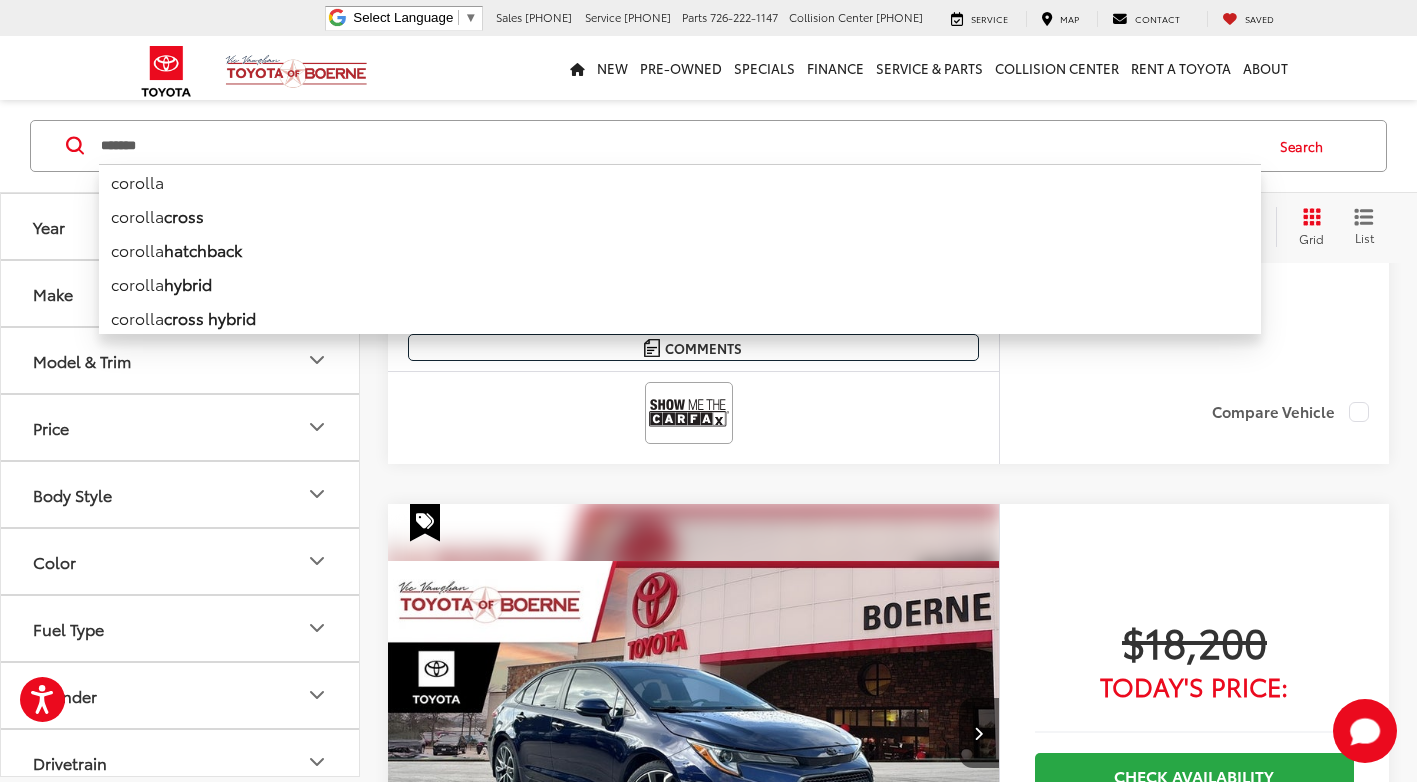 drag, startPoint x: 317, startPoint y: 152, endPoint x: -4, endPoint y: 110, distance: 323.736 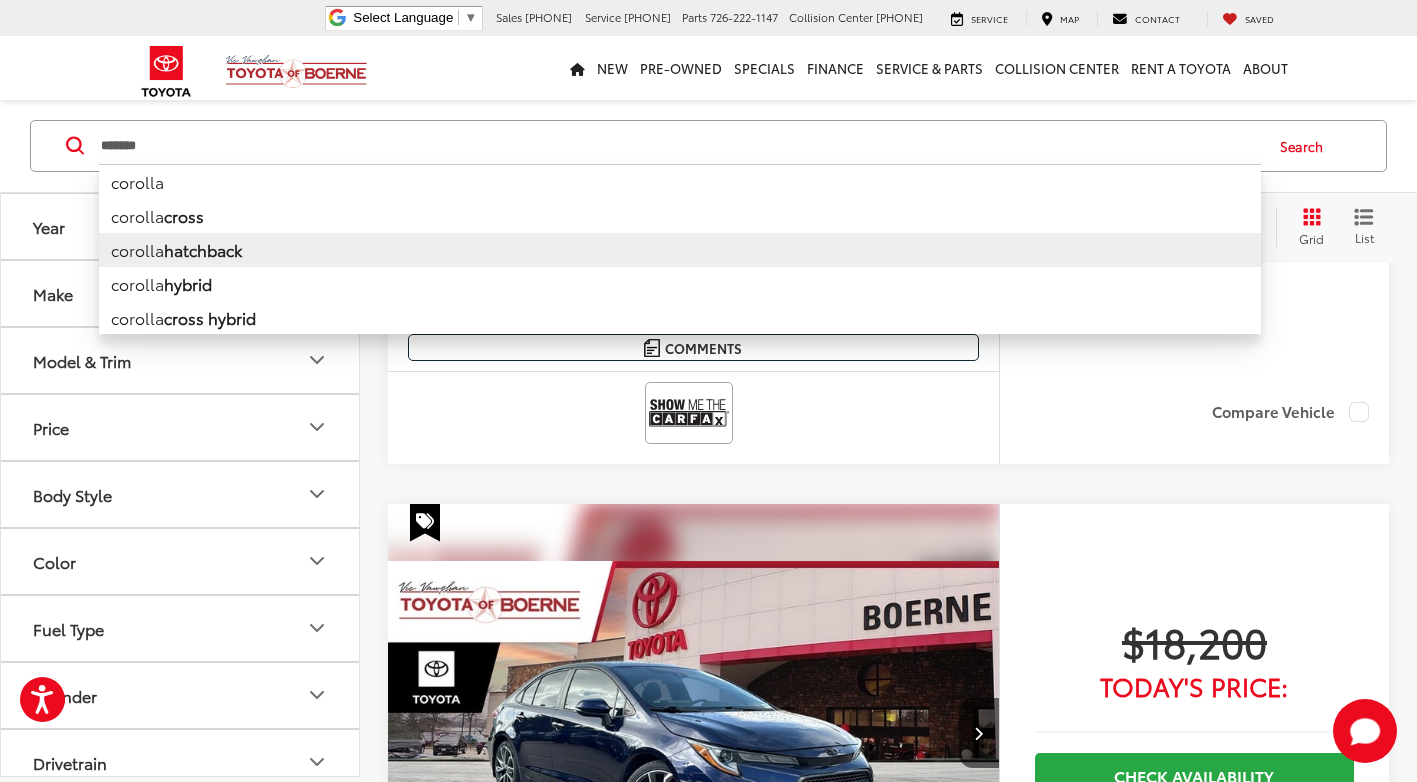 paste 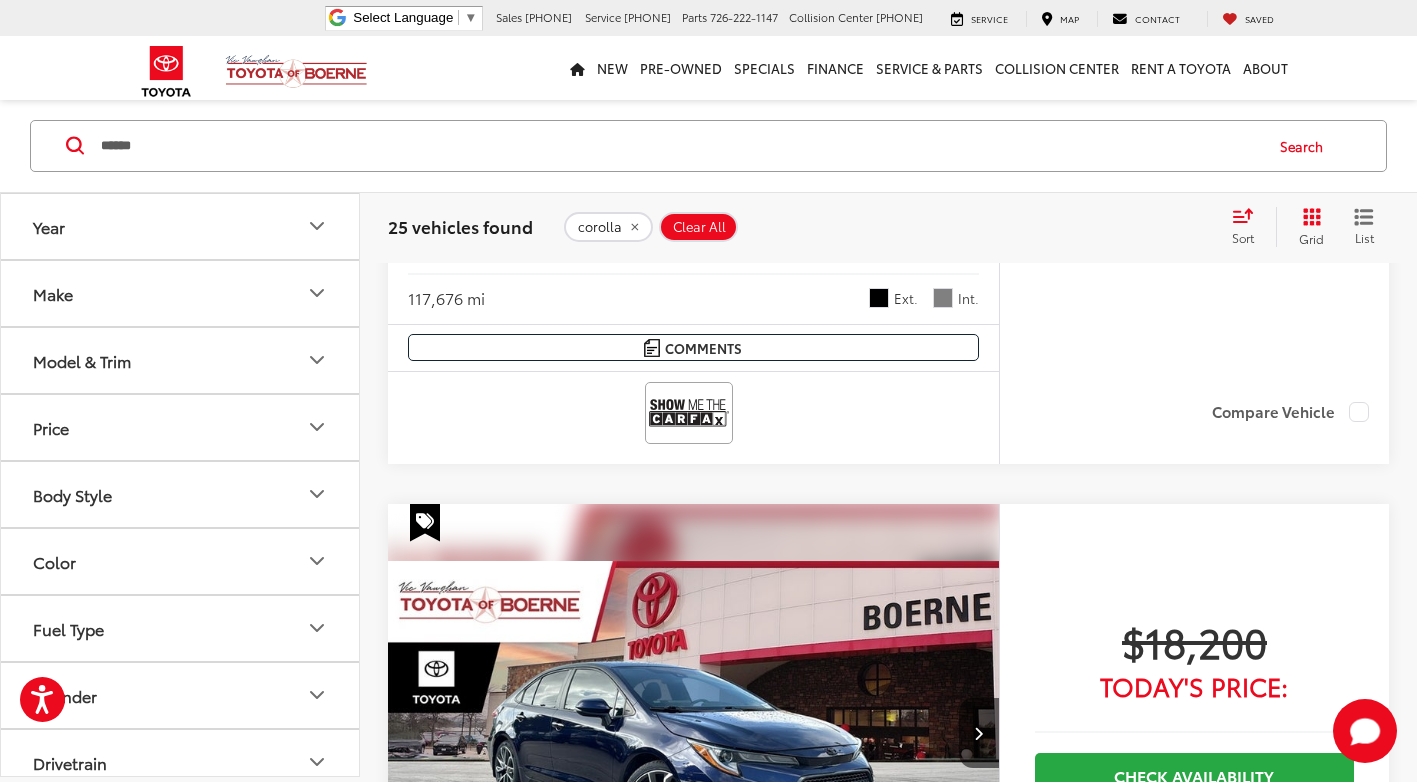 type on "******" 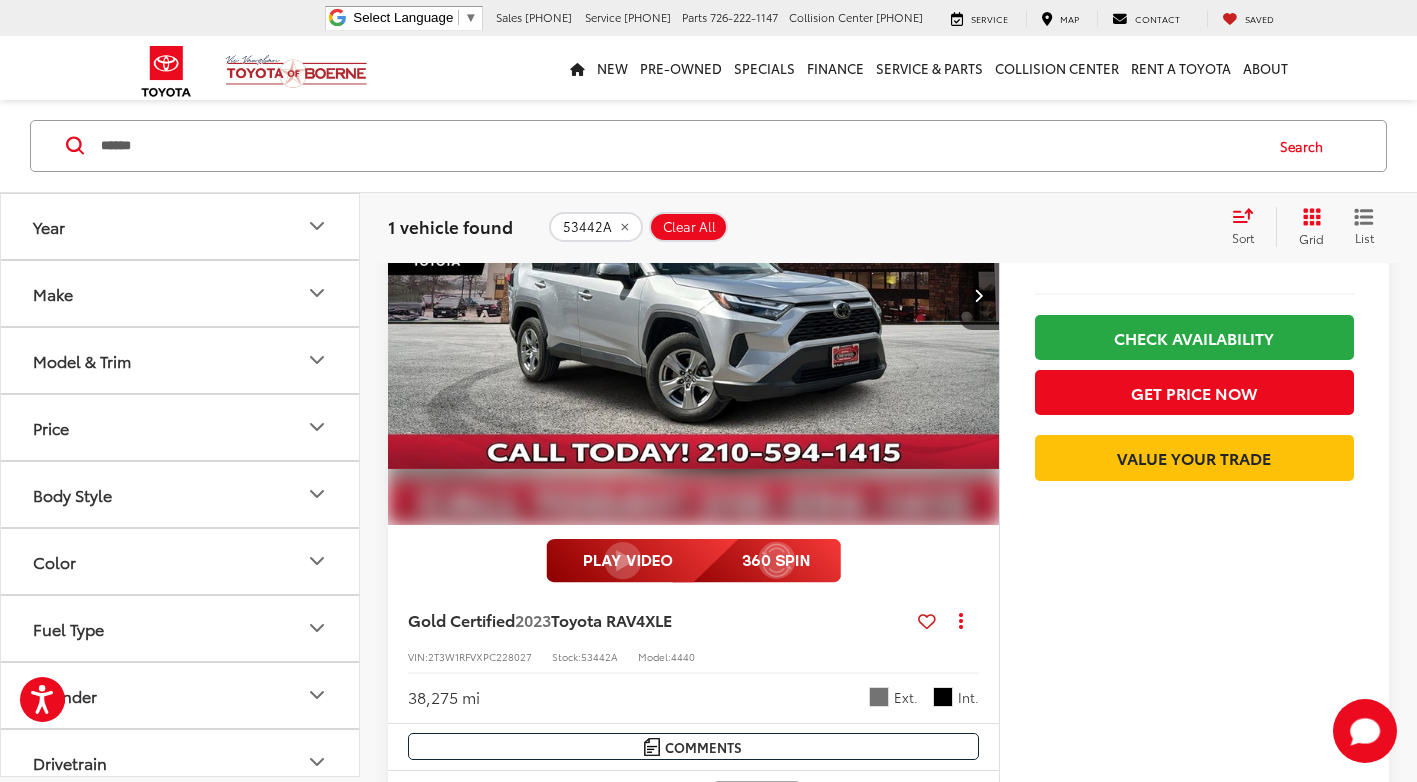 scroll, scrollTop: 201, scrollLeft: 0, axis: vertical 